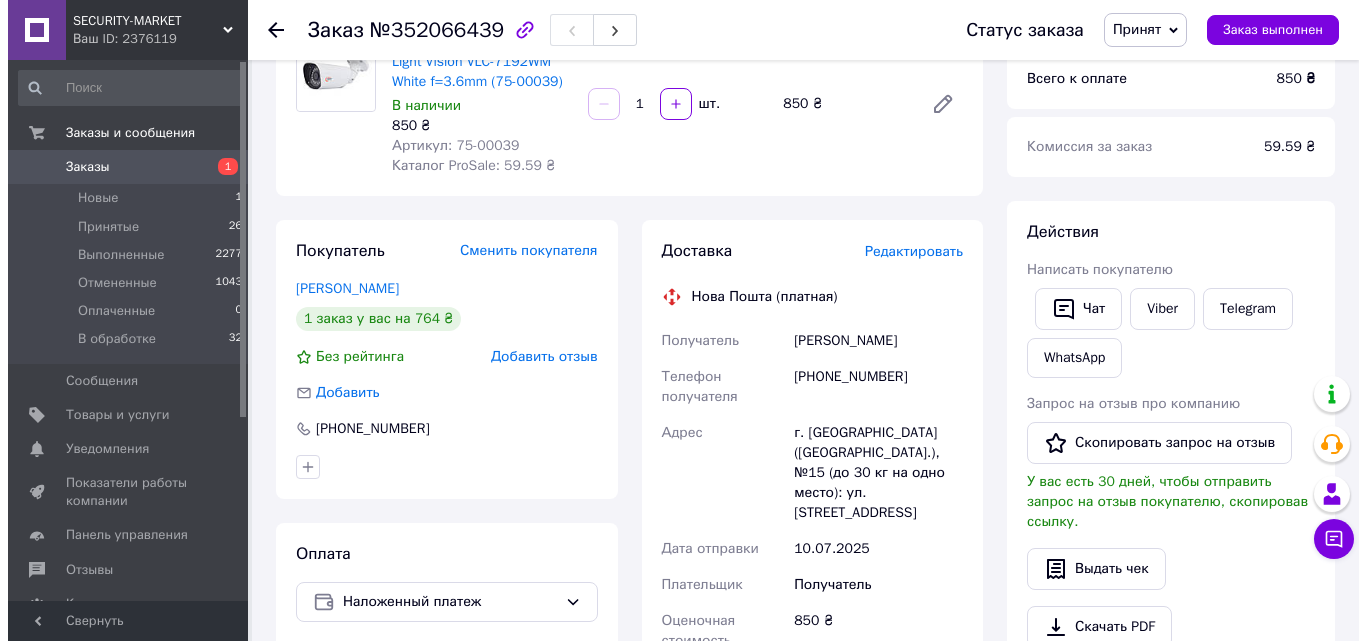 scroll, scrollTop: 200, scrollLeft: 0, axis: vertical 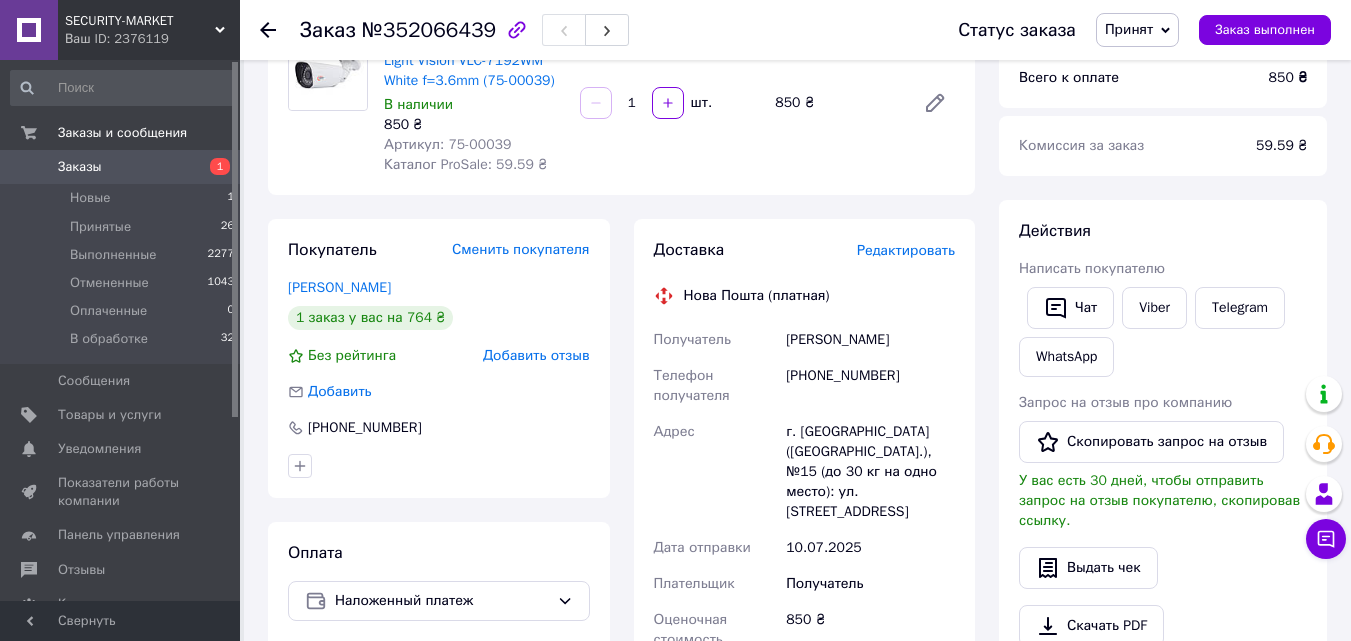 click on "Редактировать" at bounding box center [906, 250] 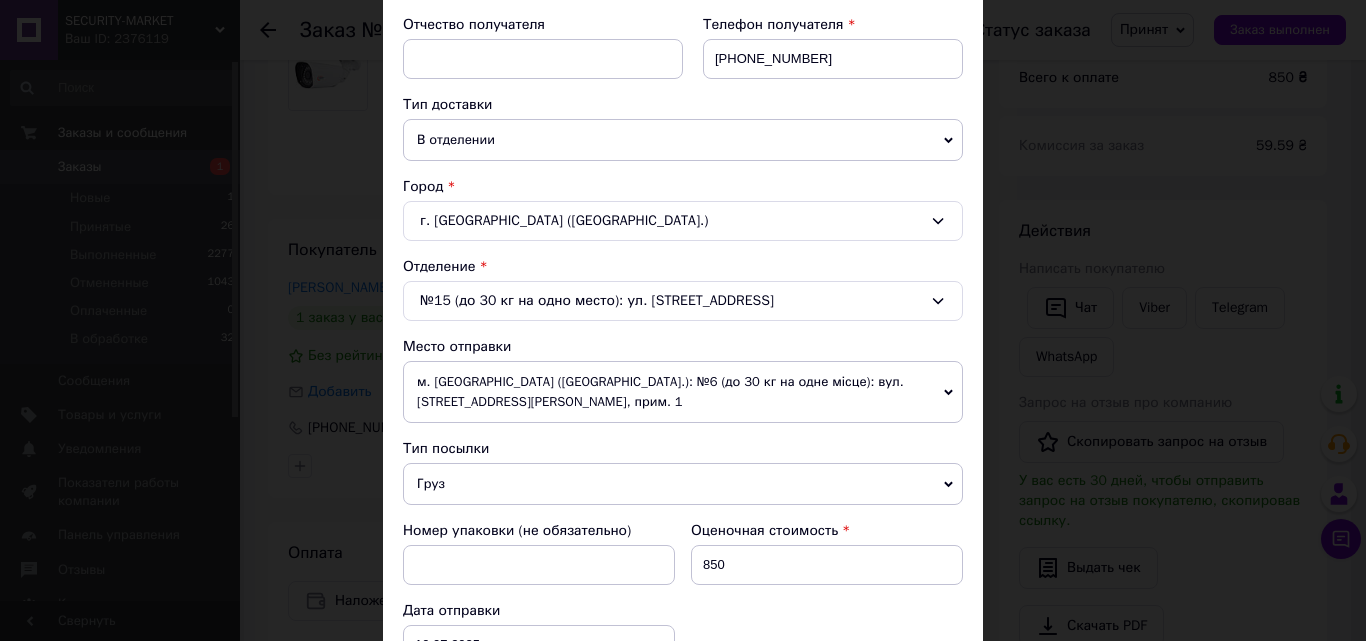 scroll, scrollTop: 400, scrollLeft: 0, axis: vertical 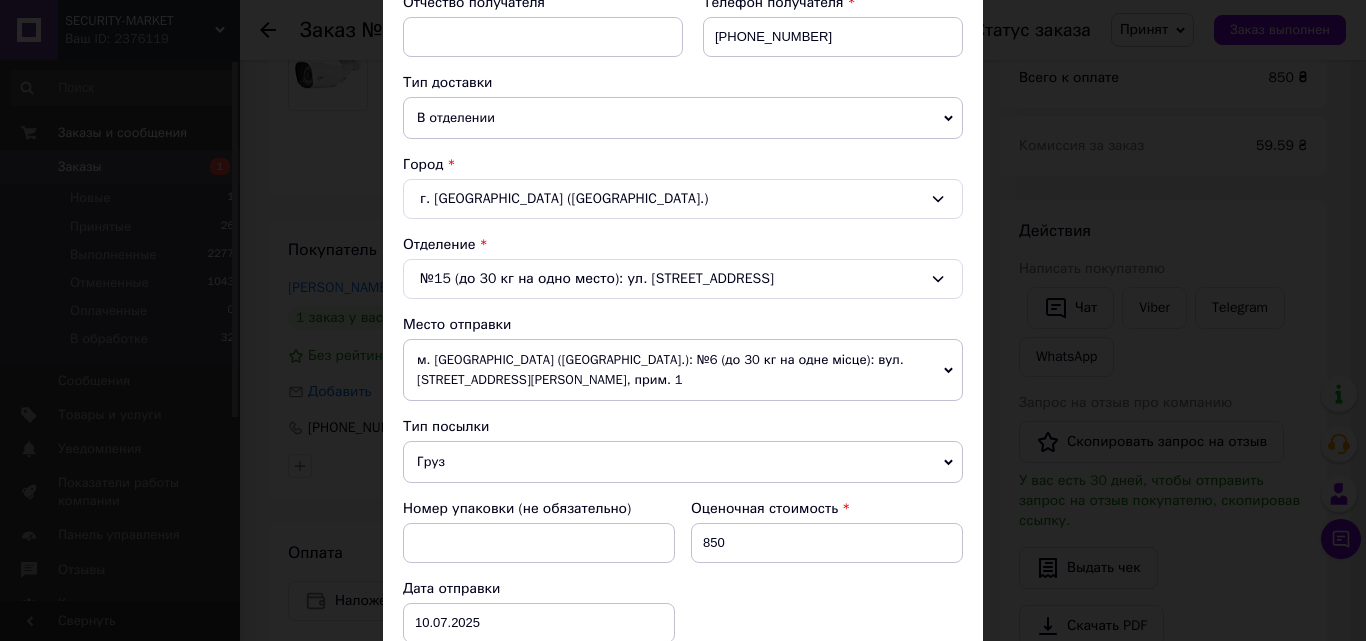 click on "м. Черкаси (Черкаська обл.): №6 (до 30 кг на одне місце): вул. Нижня Горова, 44, прим. 1" at bounding box center (683, 370) 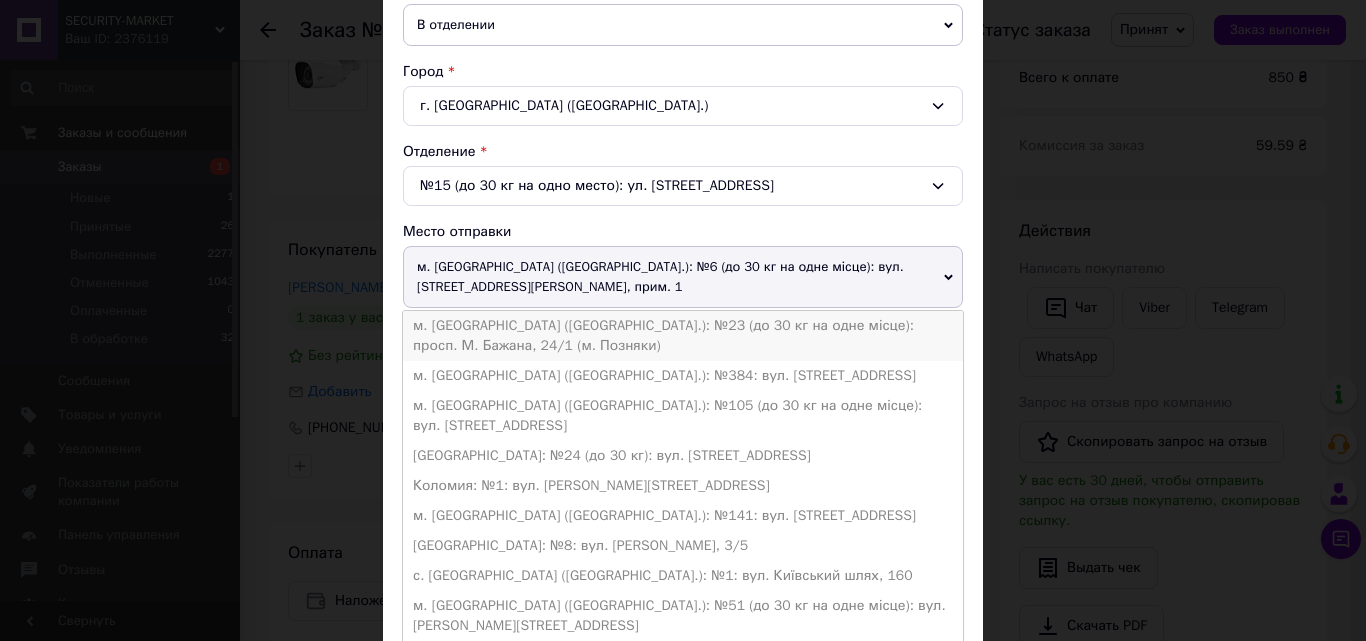 scroll, scrollTop: 600, scrollLeft: 0, axis: vertical 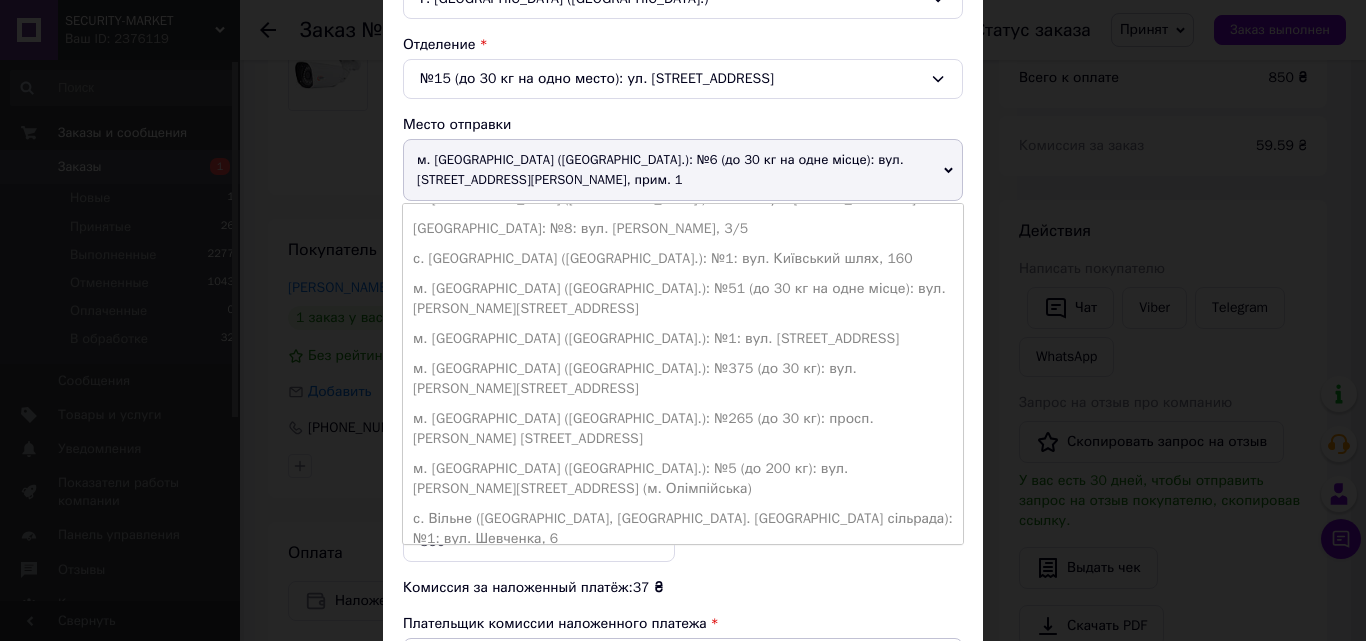 click on "м. Київ (Київська обл.): Якова Гніздовського вул. д.1Е" at bounding box center [683, 569] 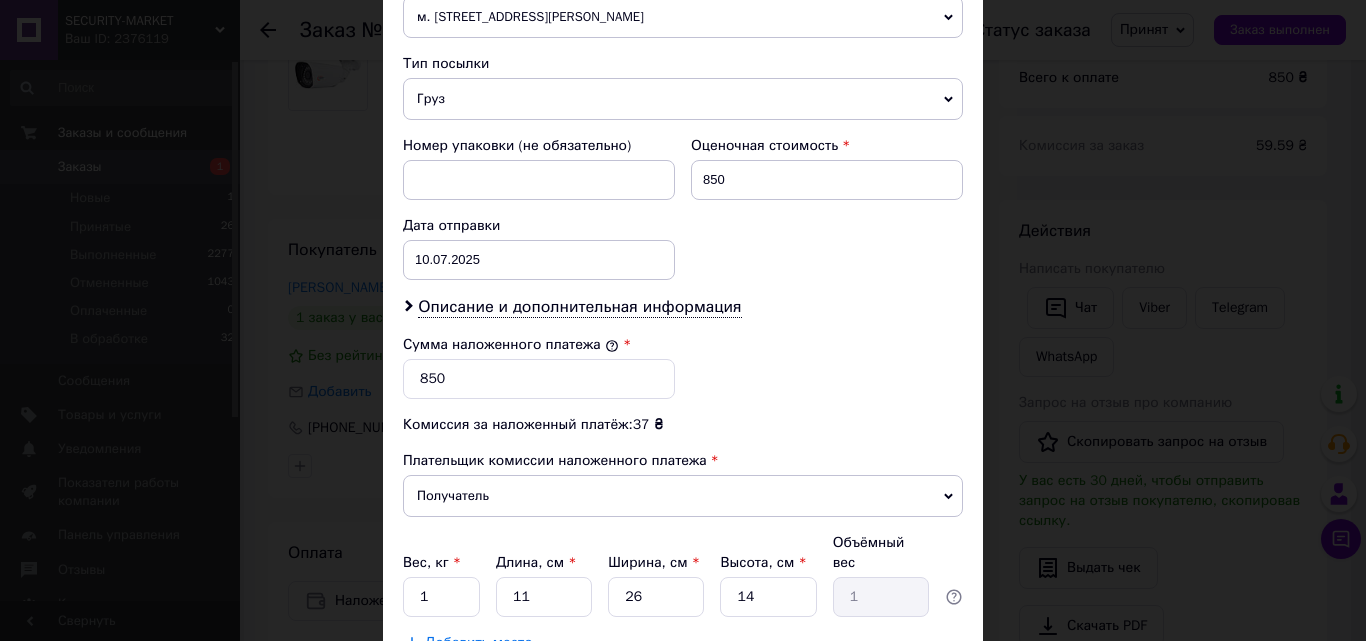 scroll, scrollTop: 800, scrollLeft: 0, axis: vertical 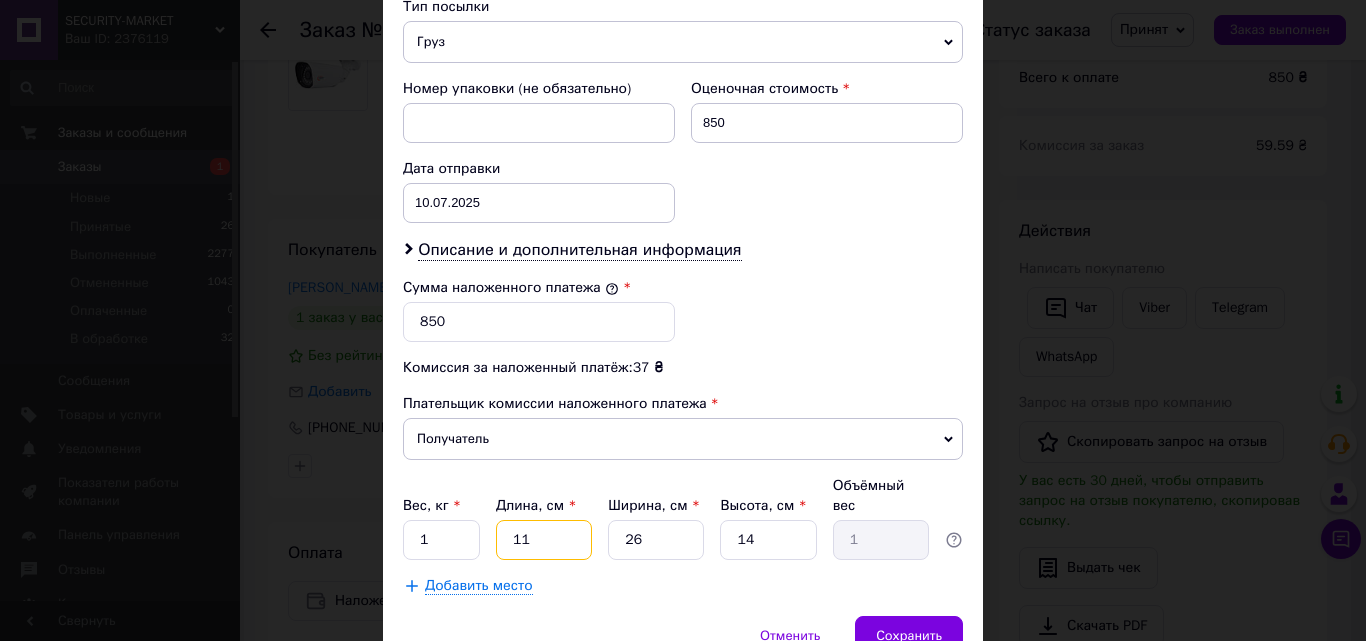 click on "11" at bounding box center (544, 540) 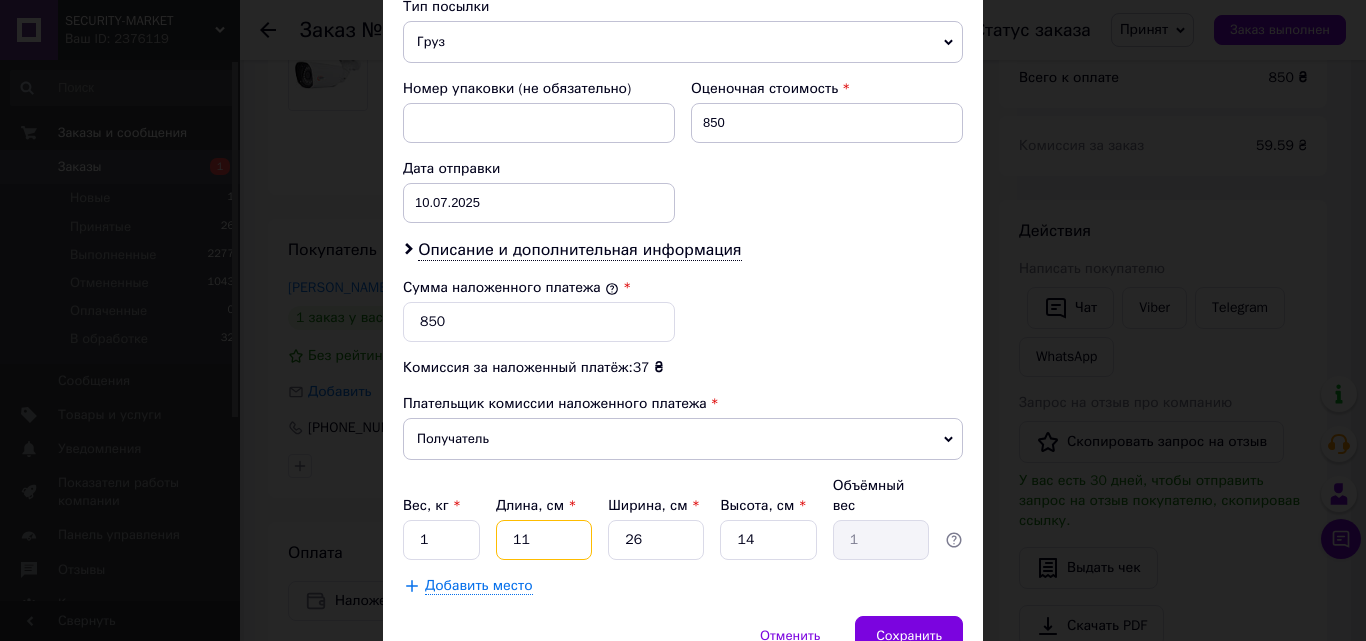 type on "1" 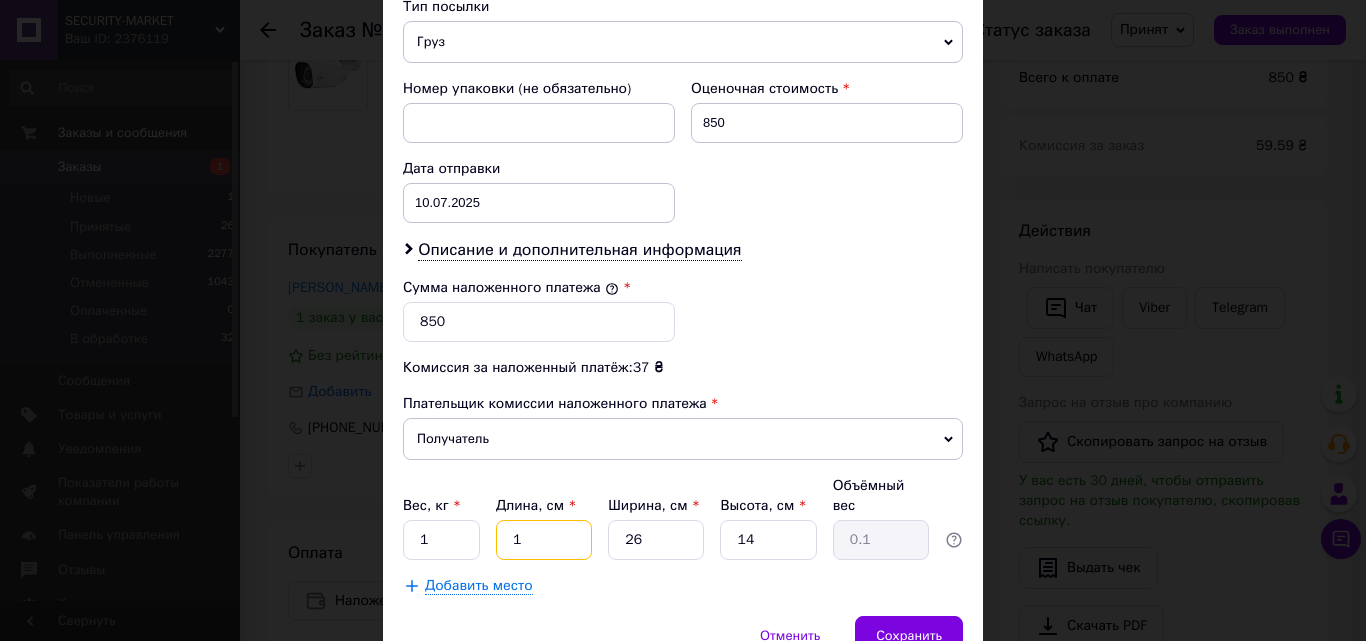 type 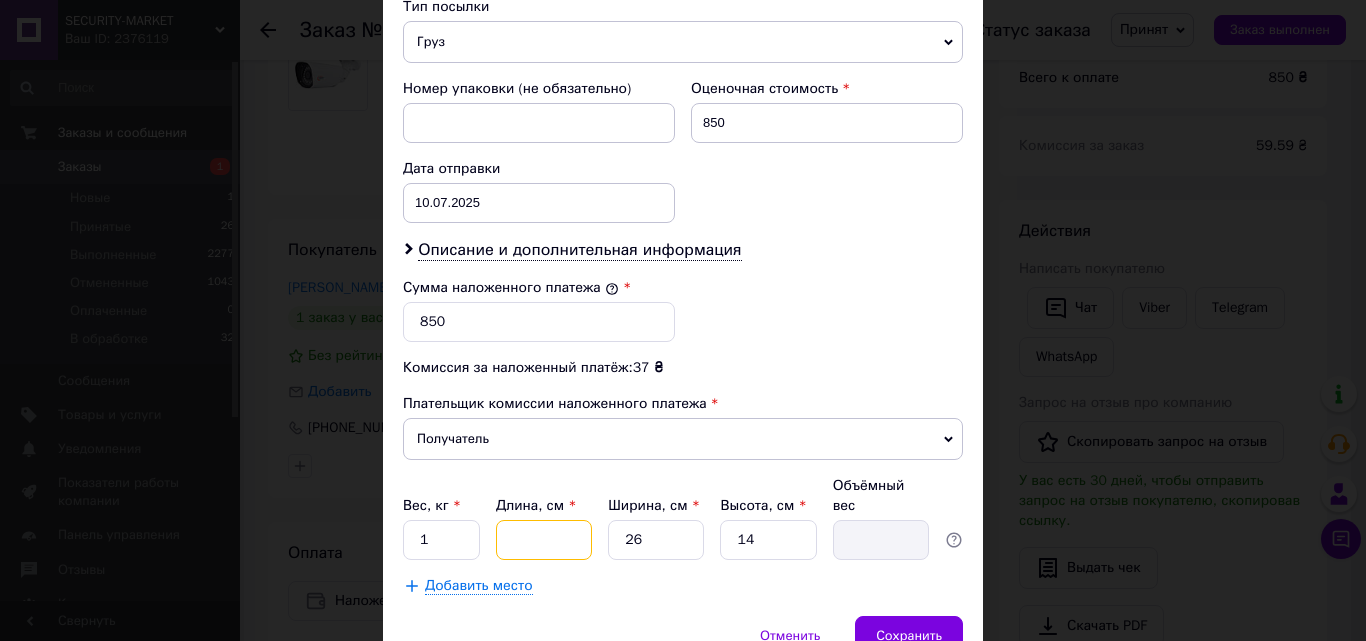 type on "2" 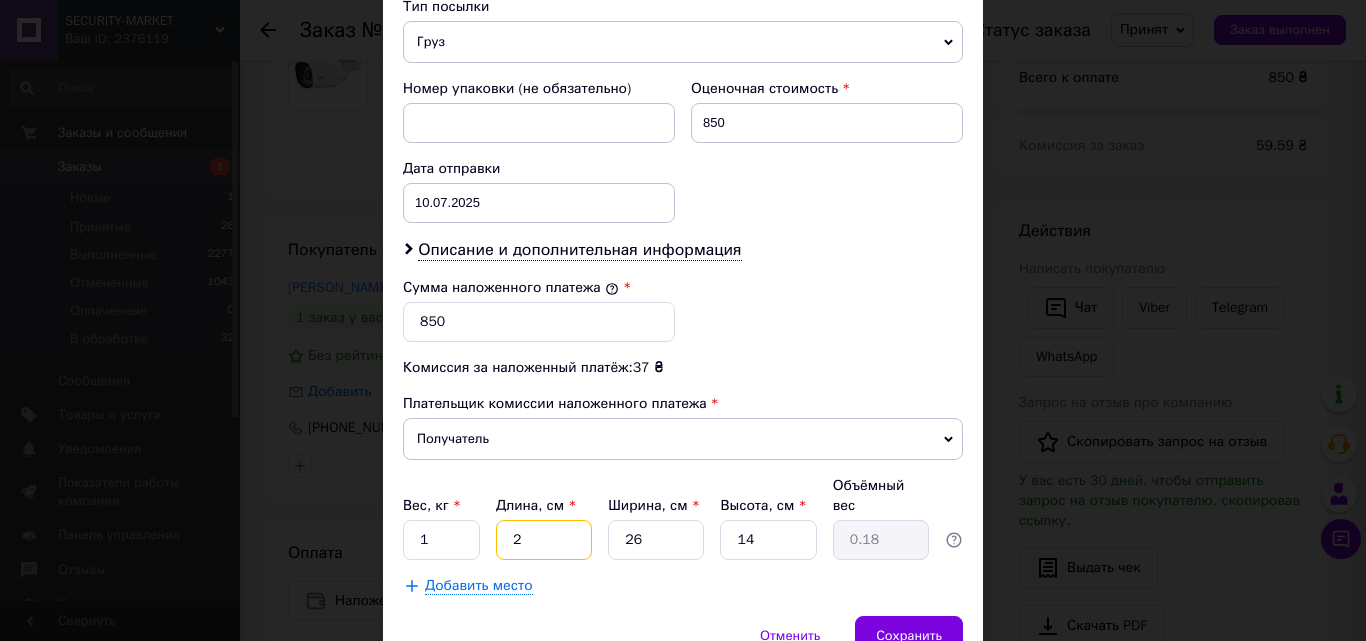type on "20" 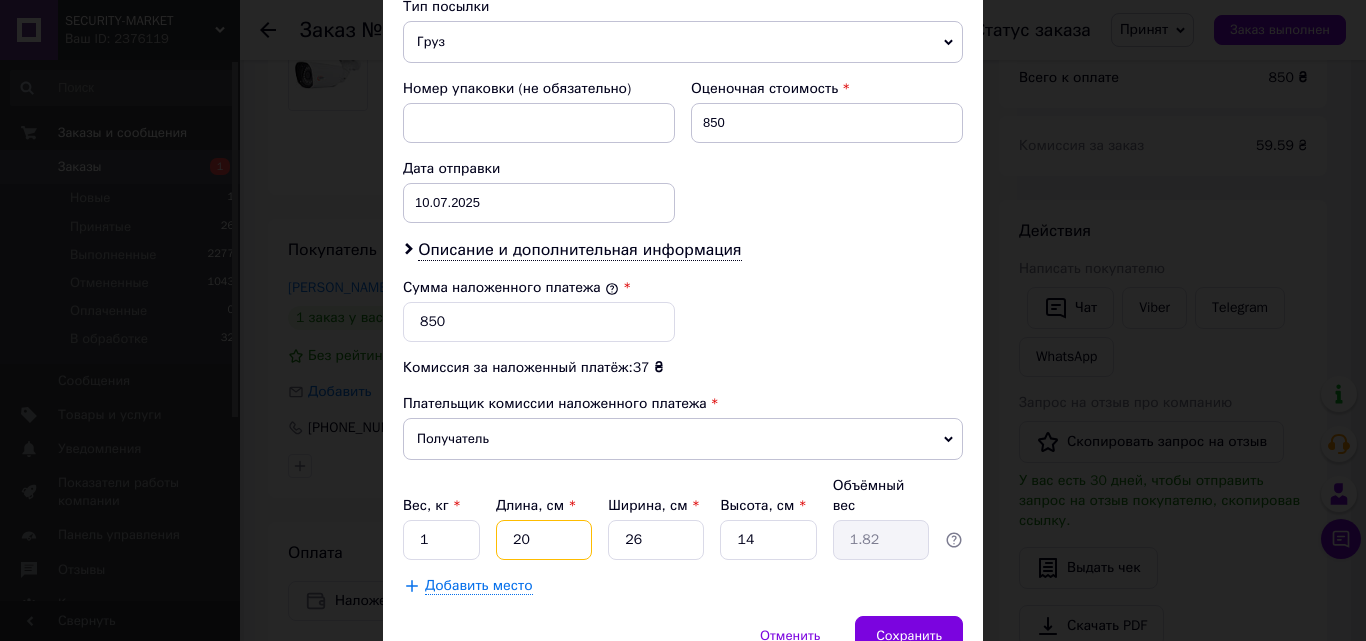 type on "20" 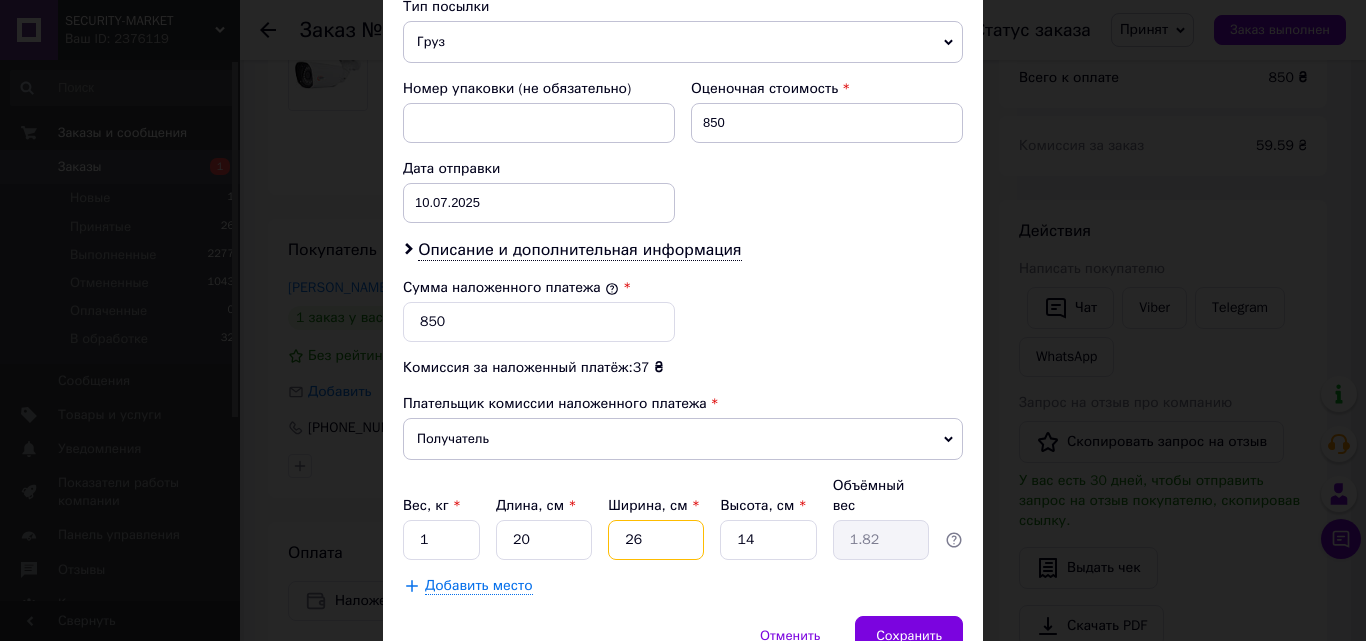 click on "26" at bounding box center (656, 540) 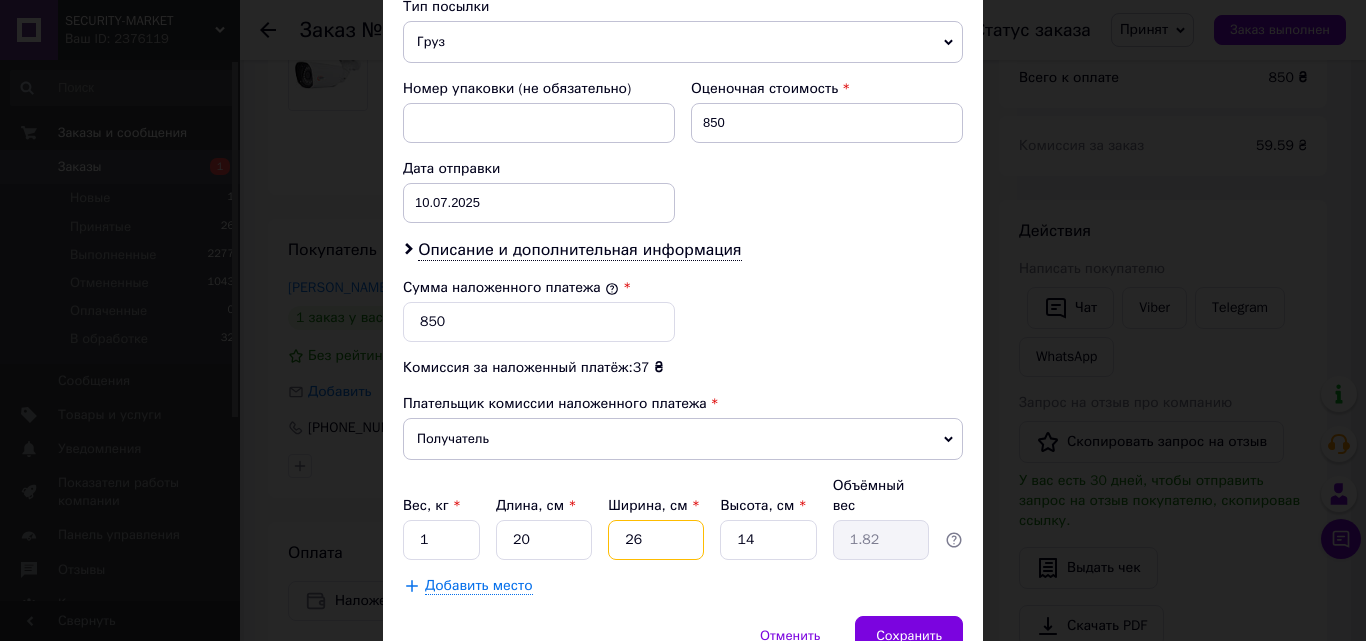 type on "2" 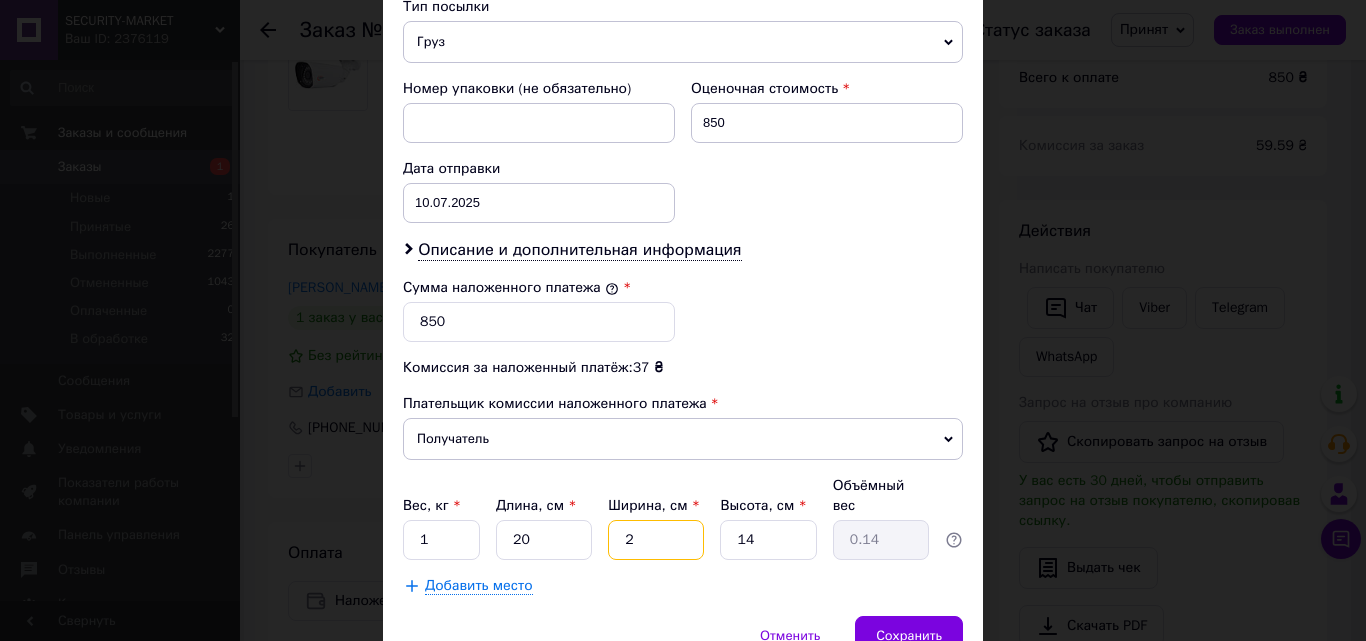 type 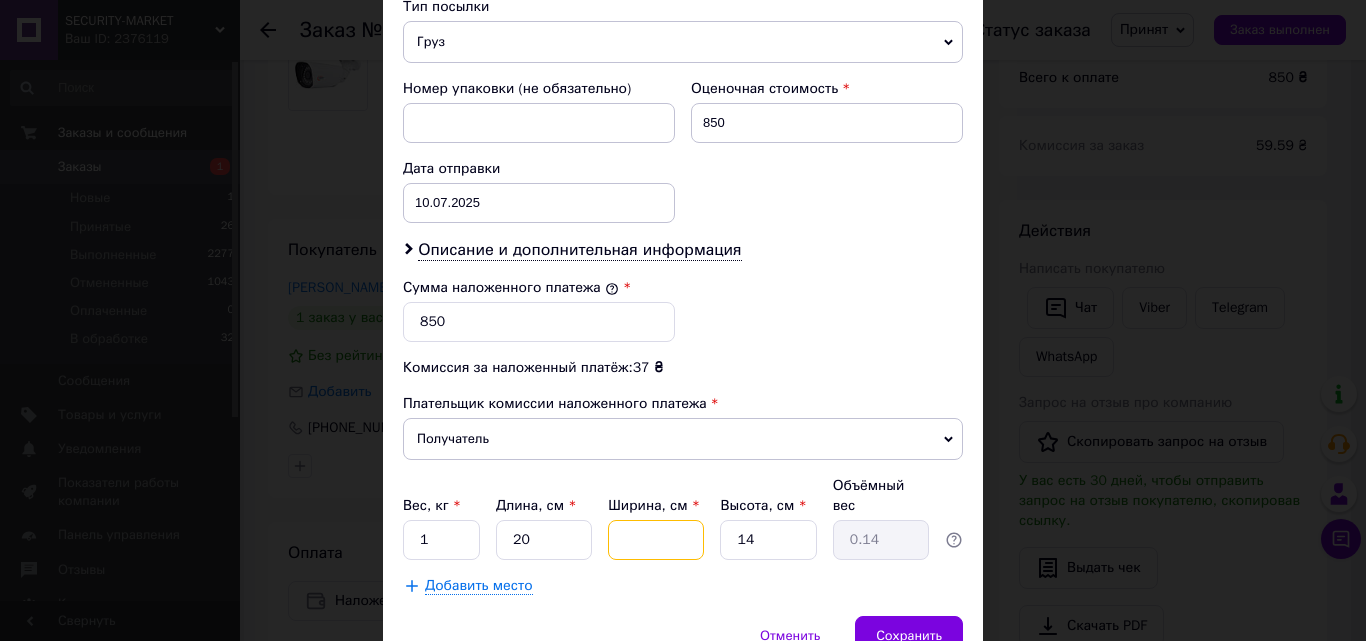 type 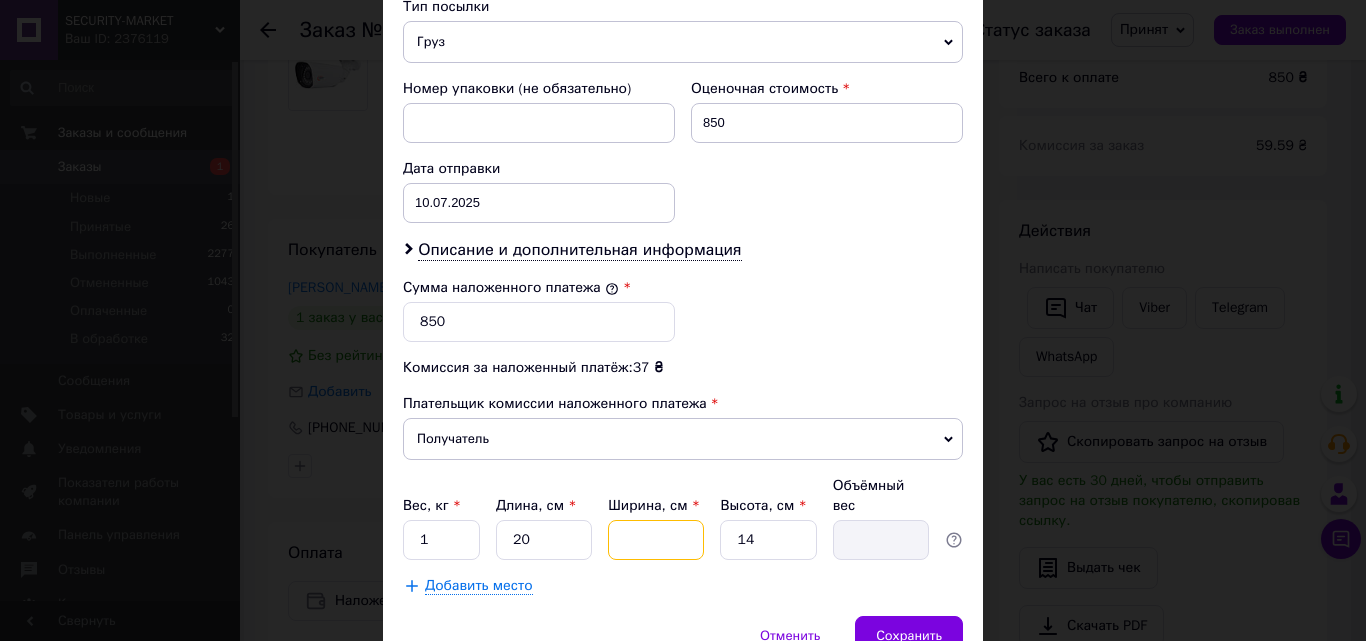 type on "7" 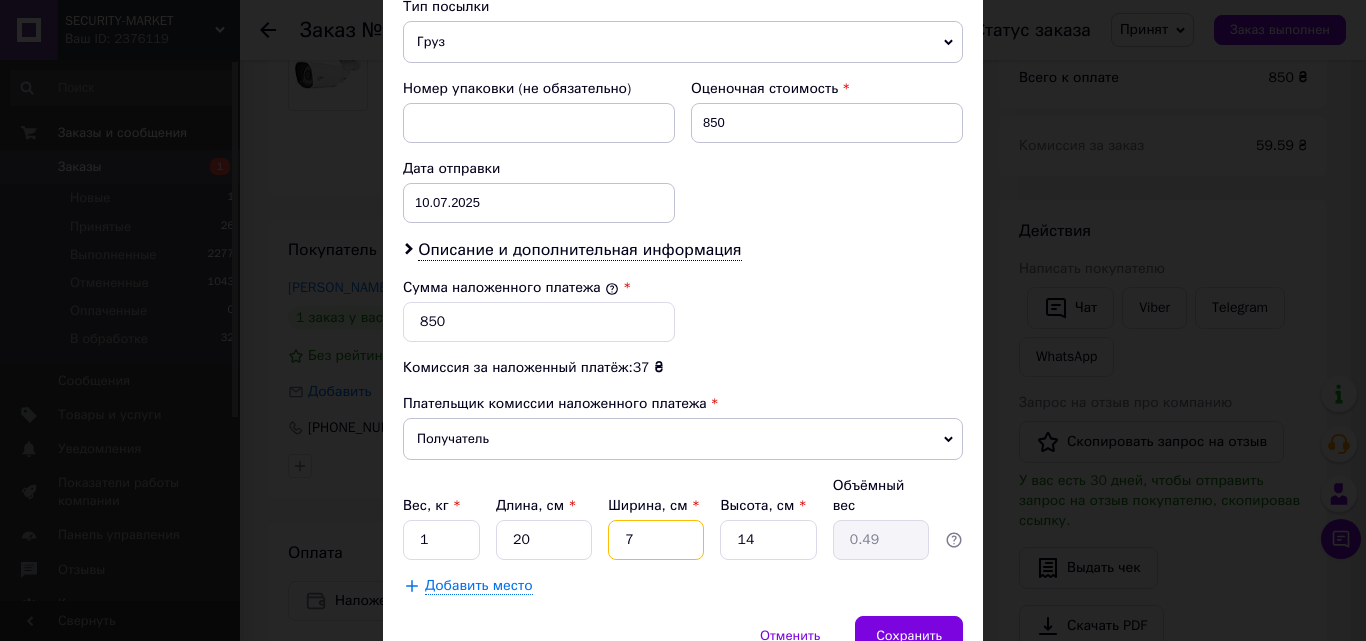 type on "7" 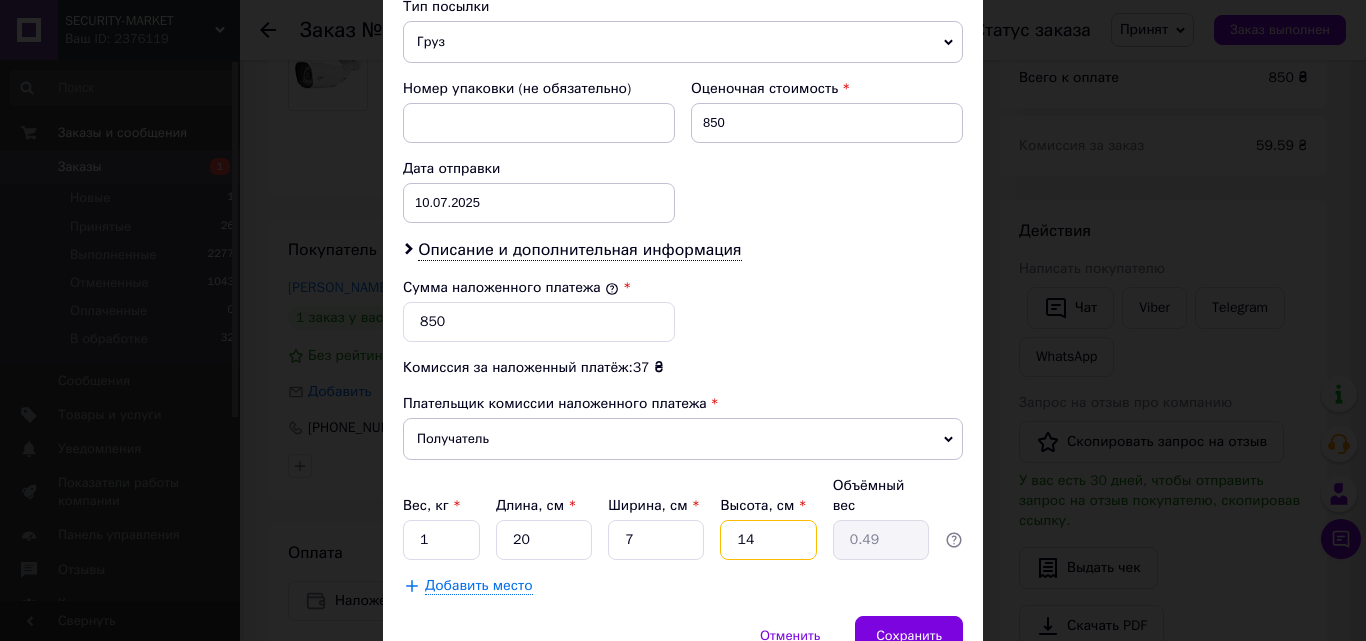 click on "14" at bounding box center [768, 540] 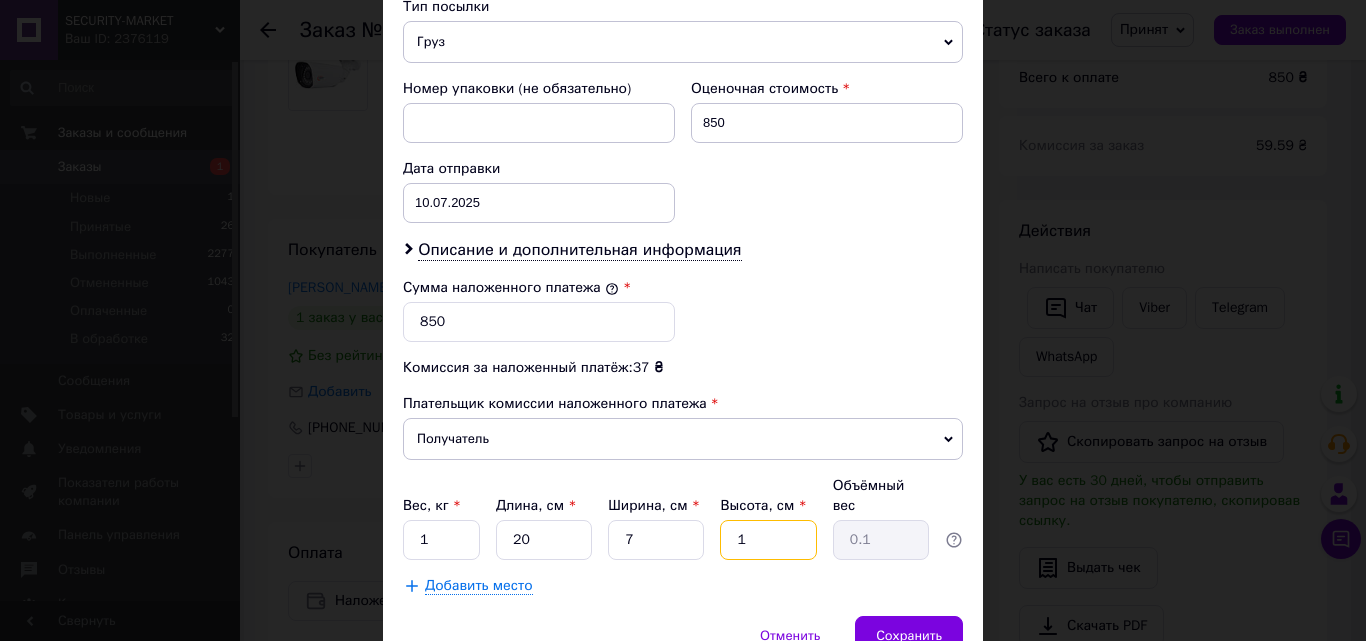 type 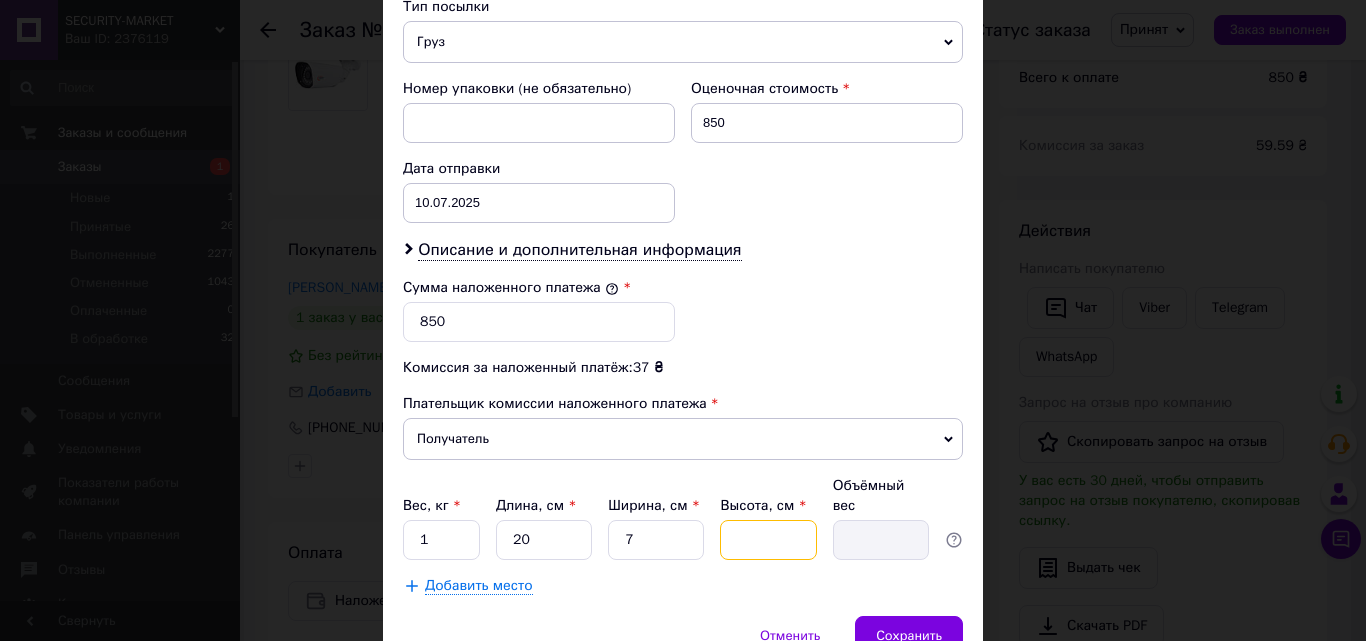 type on "7" 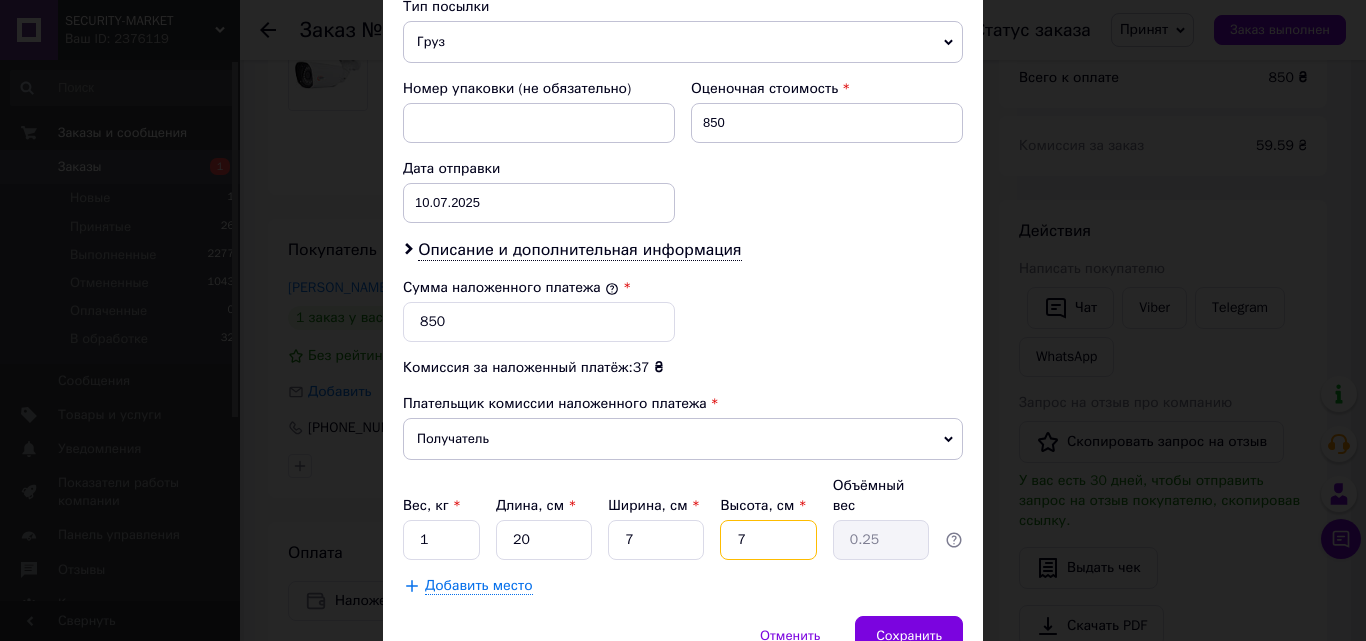 type on "7" 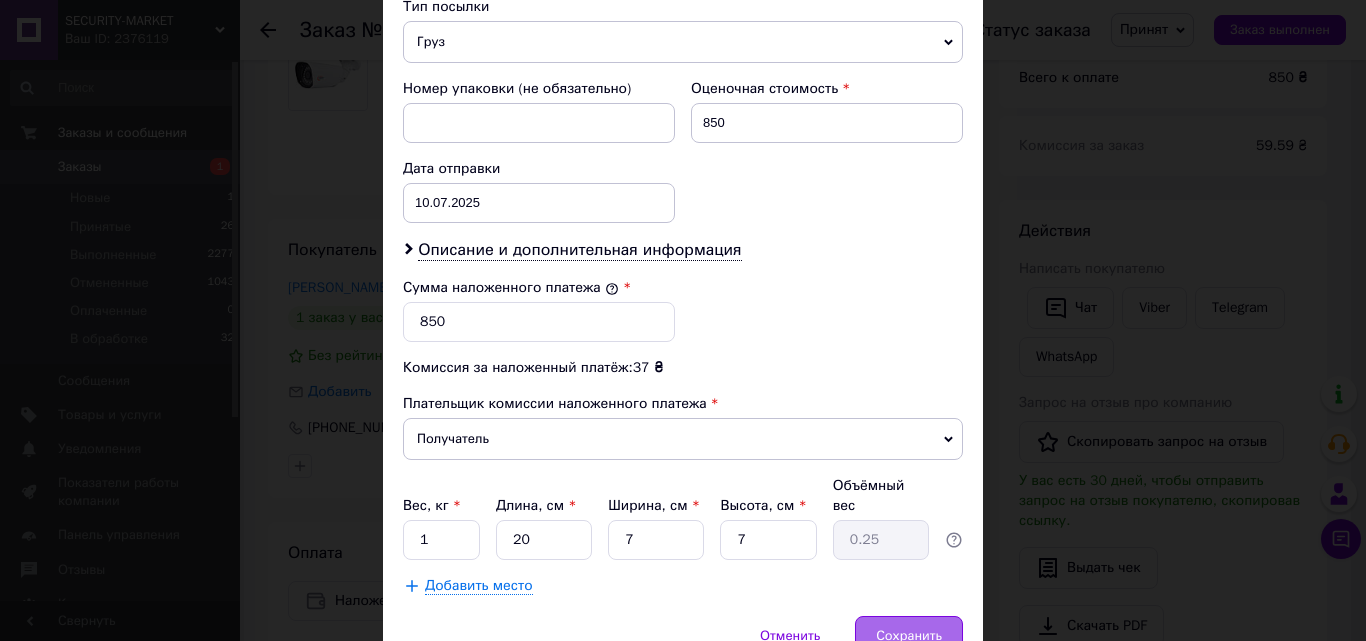 click on "Сохранить" at bounding box center (909, 636) 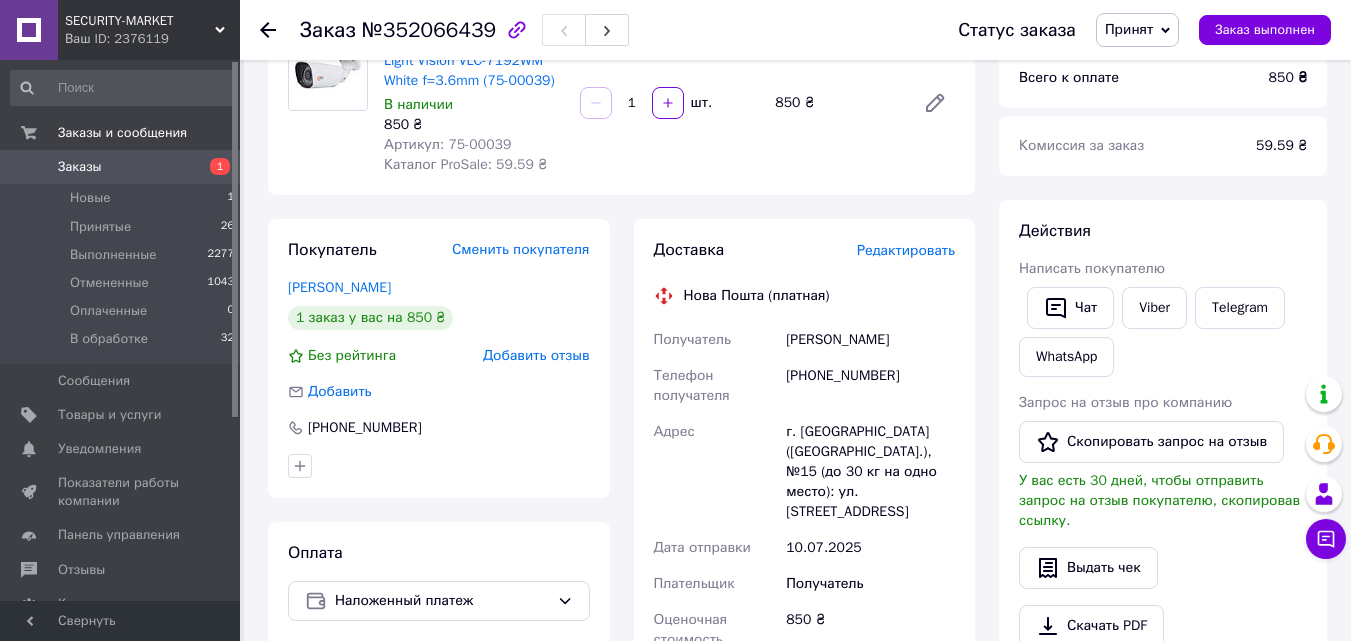 click on "Редактировать" at bounding box center (906, 250) 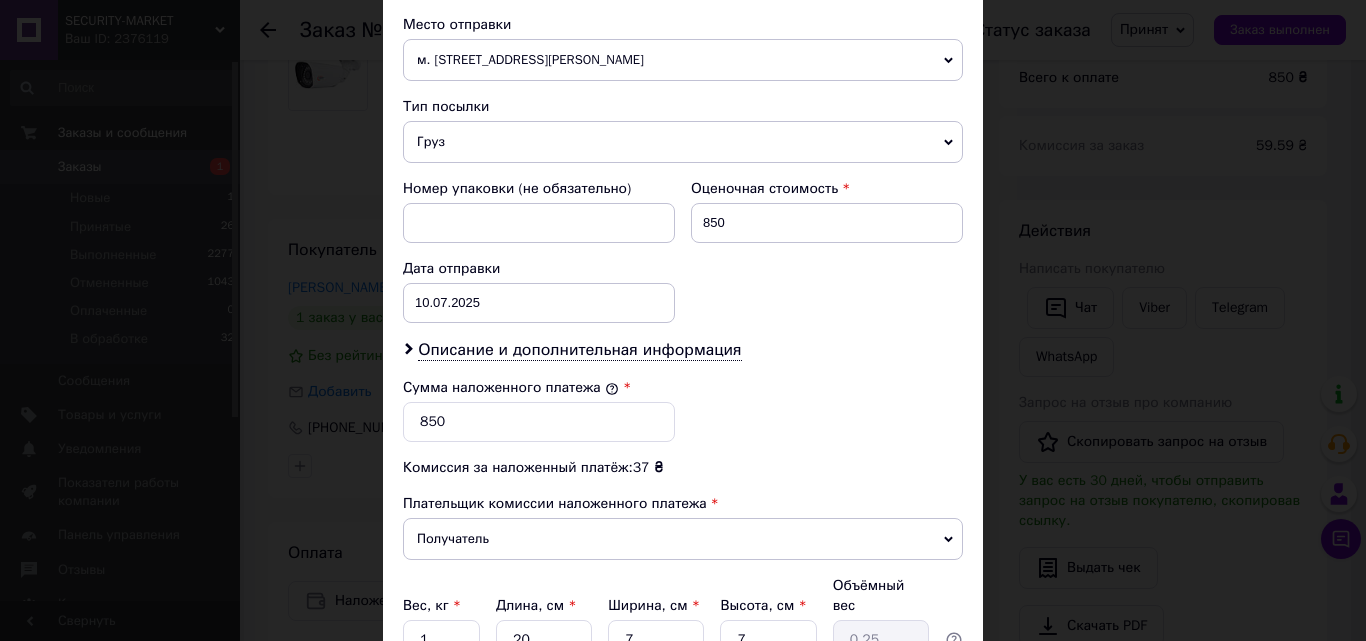 scroll, scrollTop: 800, scrollLeft: 0, axis: vertical 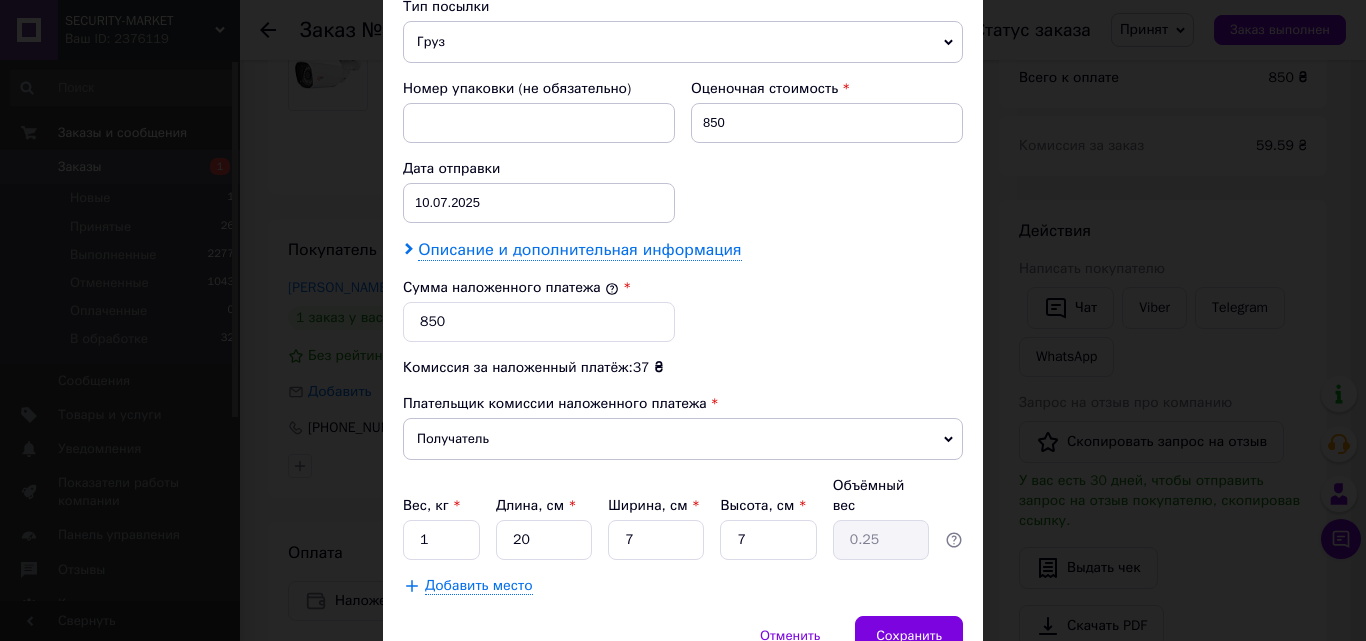 click on "Описание и дополнительная информация" at bounding box center [579, 250] 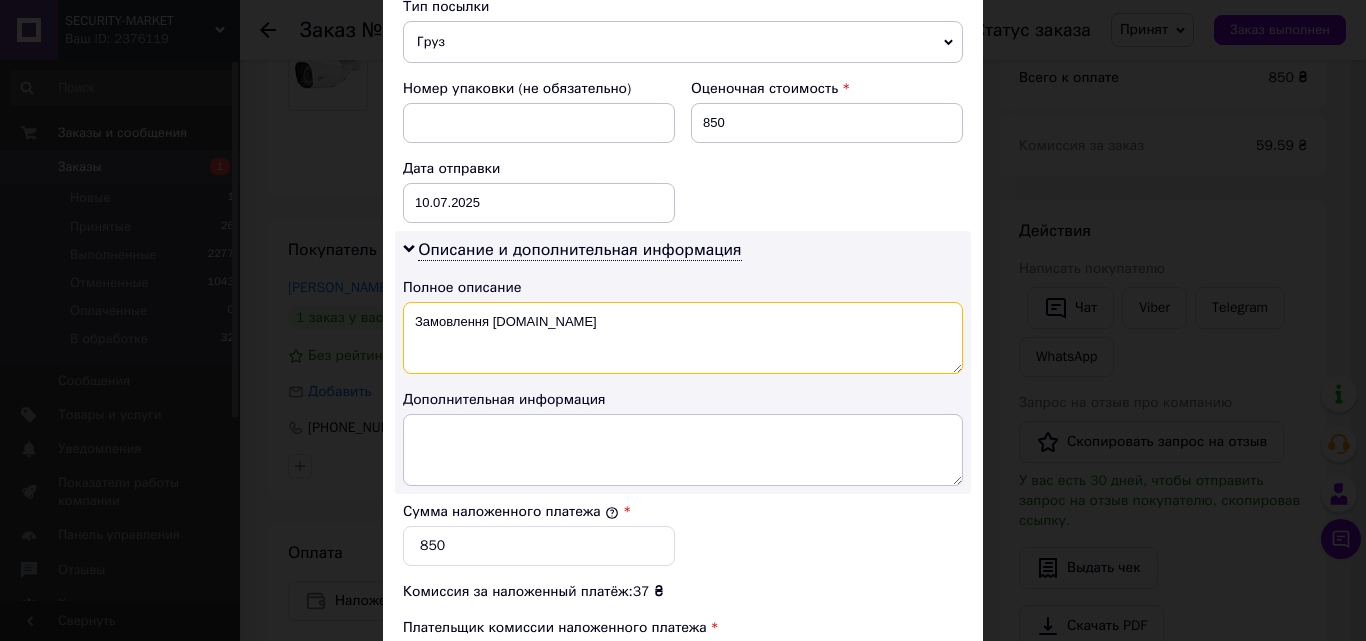 click on "Замовлення Prom.ua" at bounding box center (683, 338) 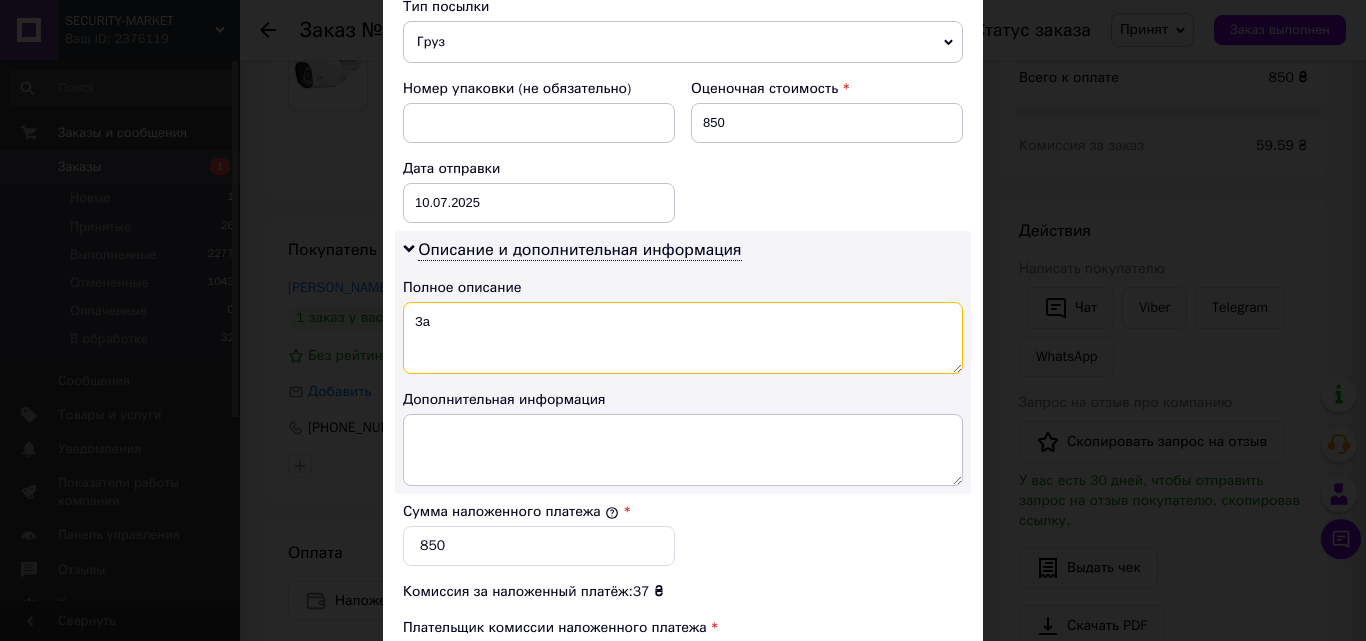 type on "З" 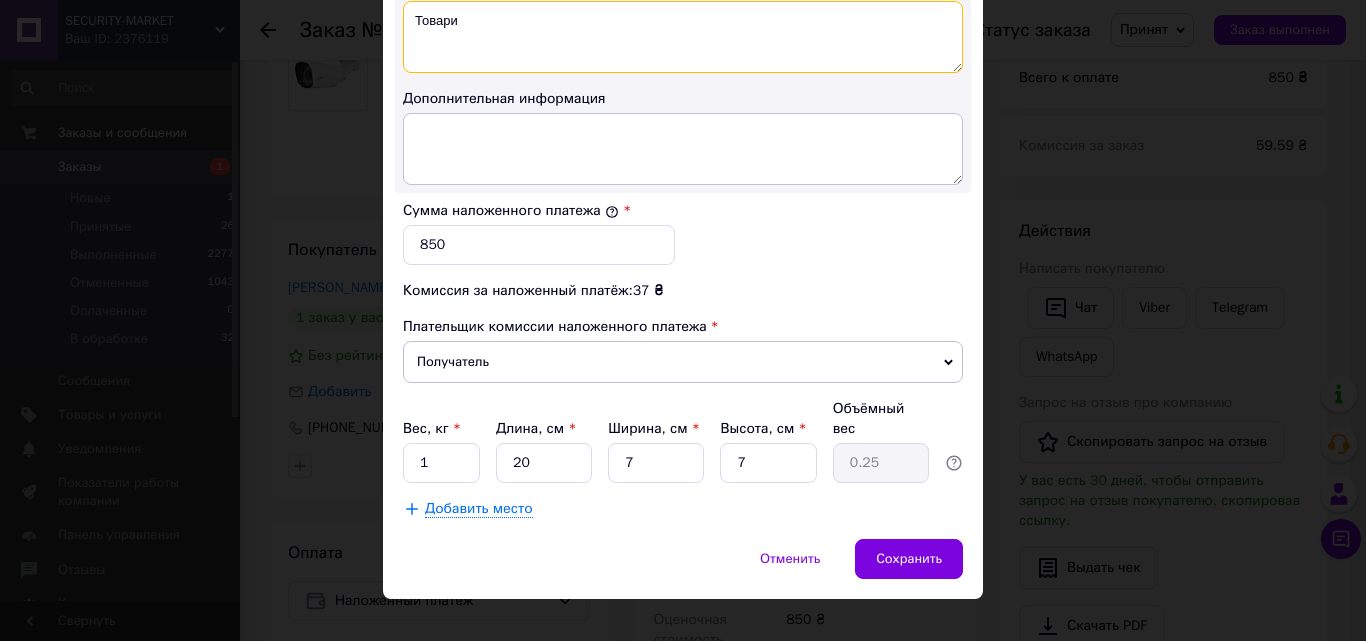 scroll, scrollTop: 1109, scrollLeft: 0, axis: vertical 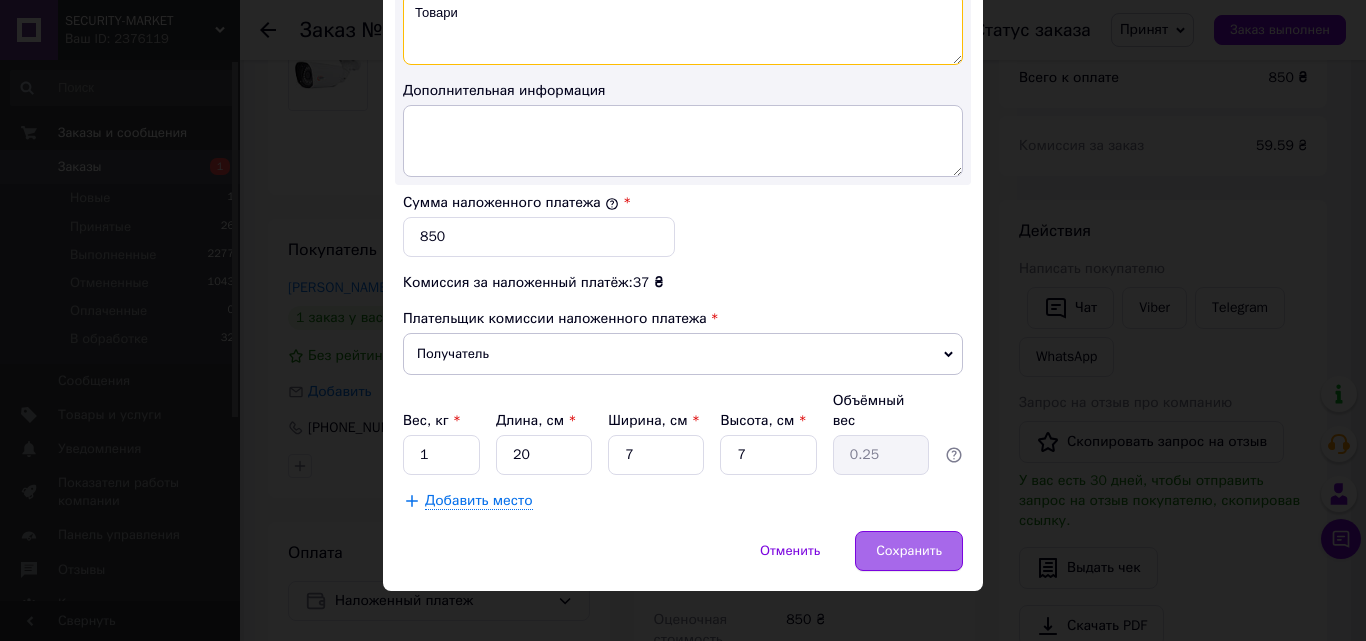 type on "Товари" 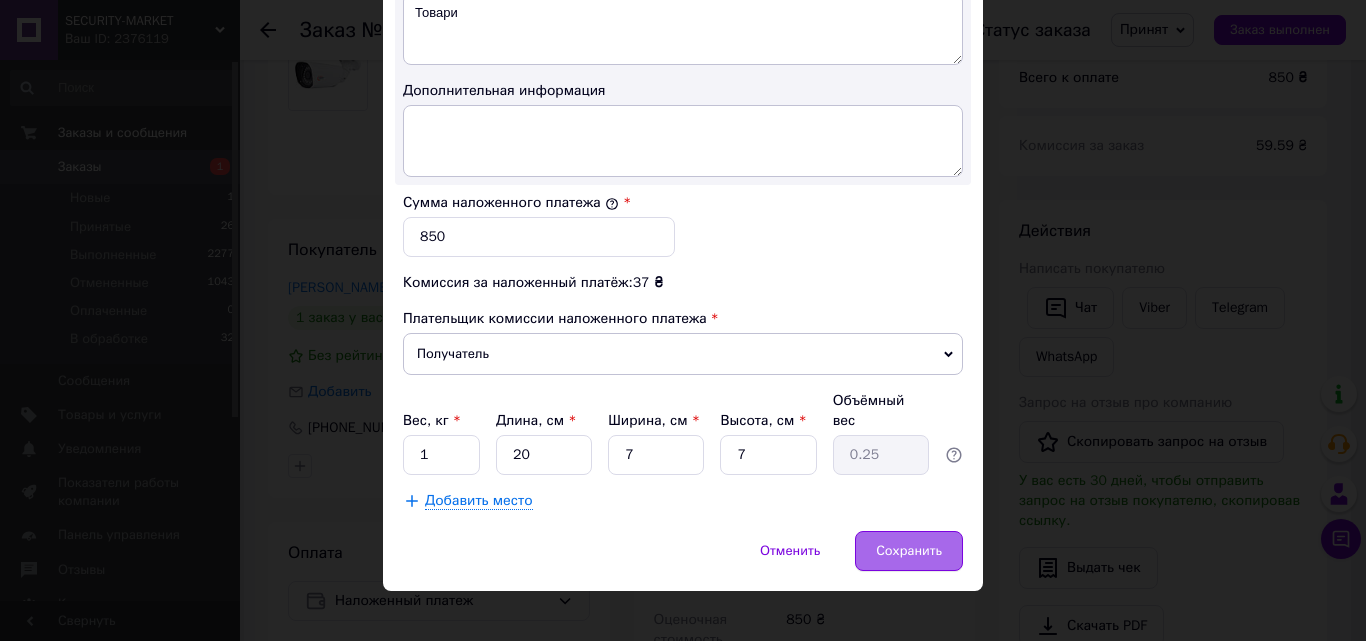 click on "Сохранить" at bounding box center [909, 551] 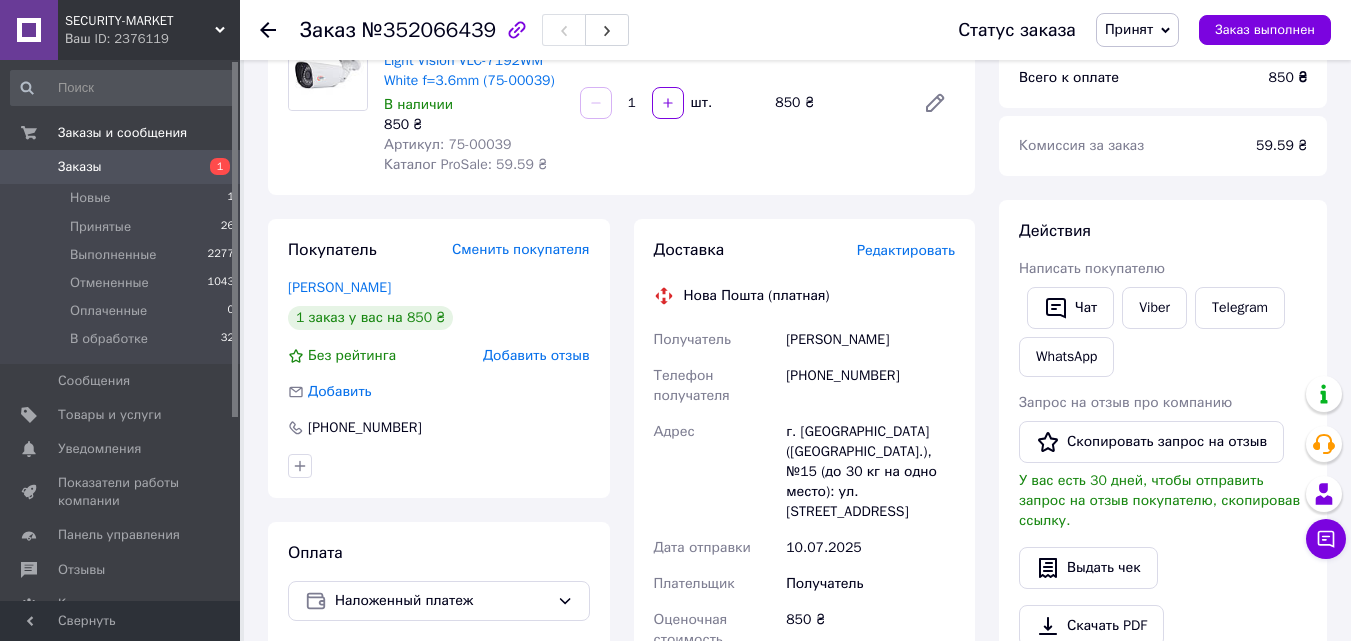 click on "Редактировать" at bounding box center [906, 250] 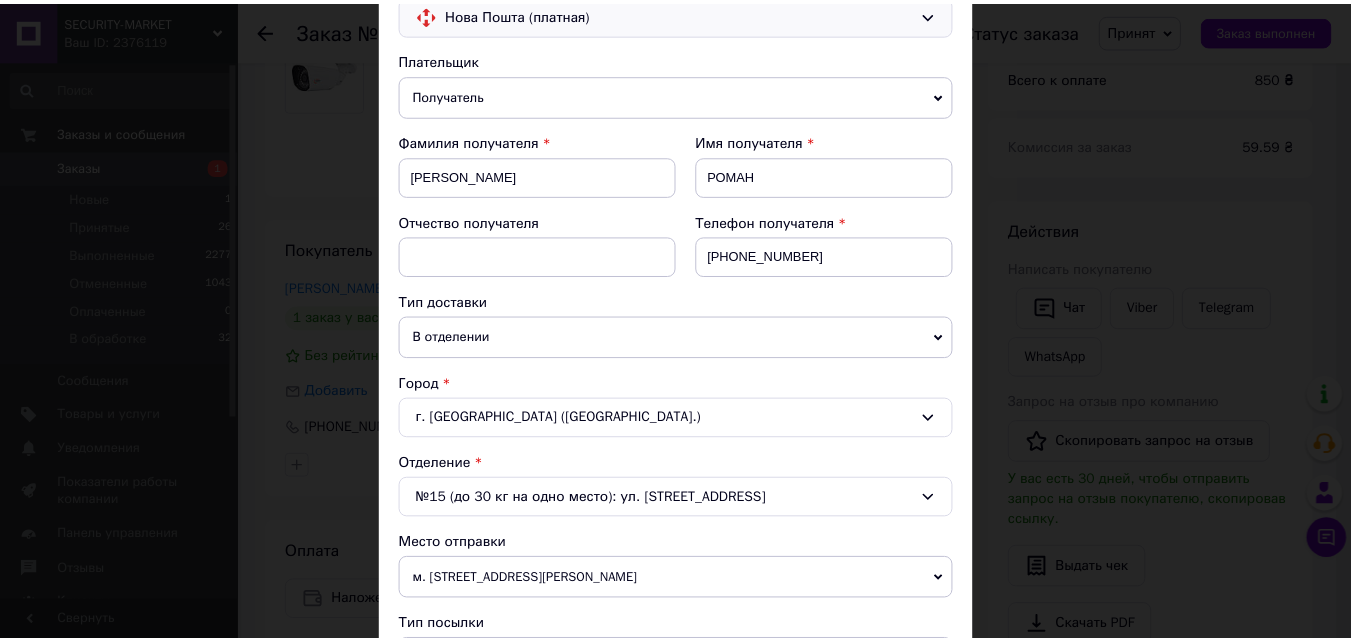 scroll, scrollTop: 0, scrollLeft: 0, axis: both 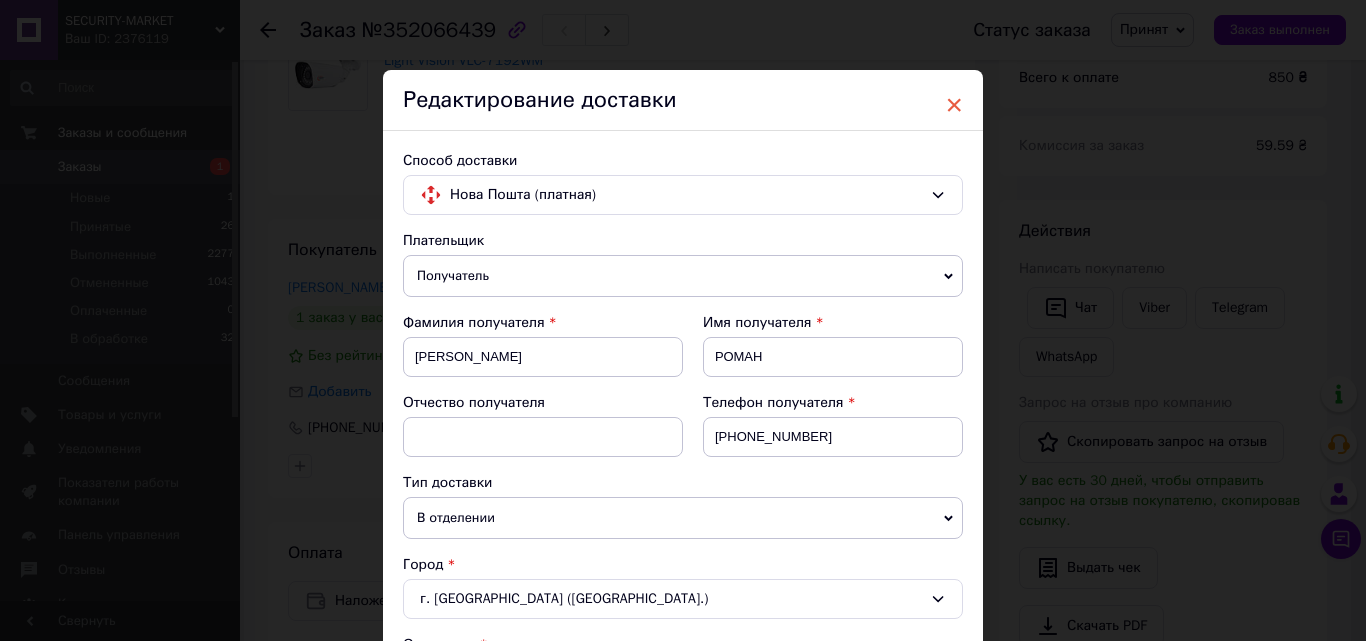 click on "×" at bounding box center (954, 105) 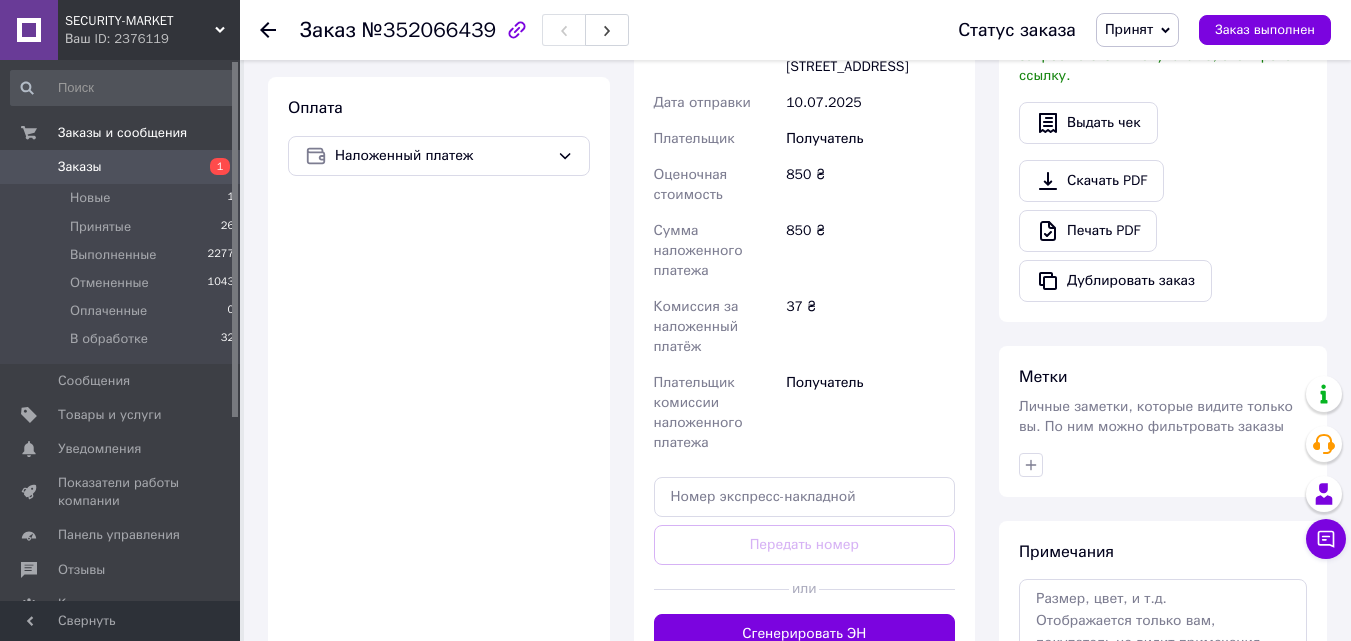 scroll, scrollTop: 800, scrollLeft: 0, axis: vertical 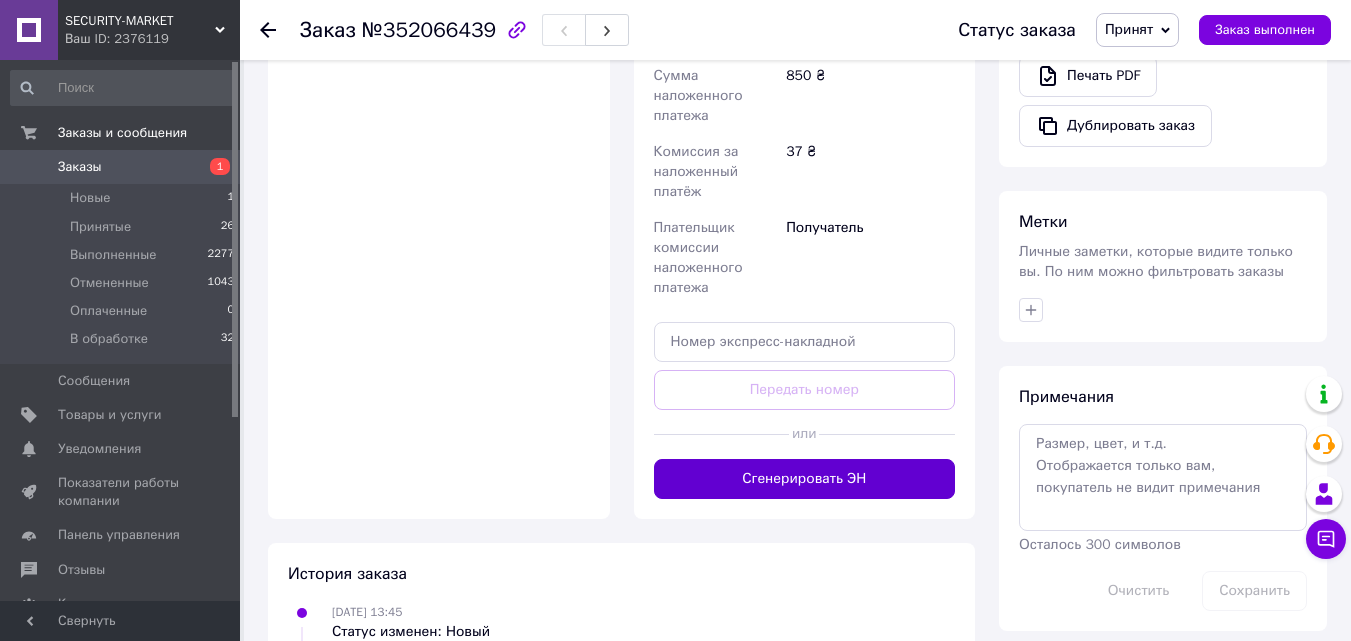 click on "Сгенерировать ЭН" at bounding box center [805, 479] 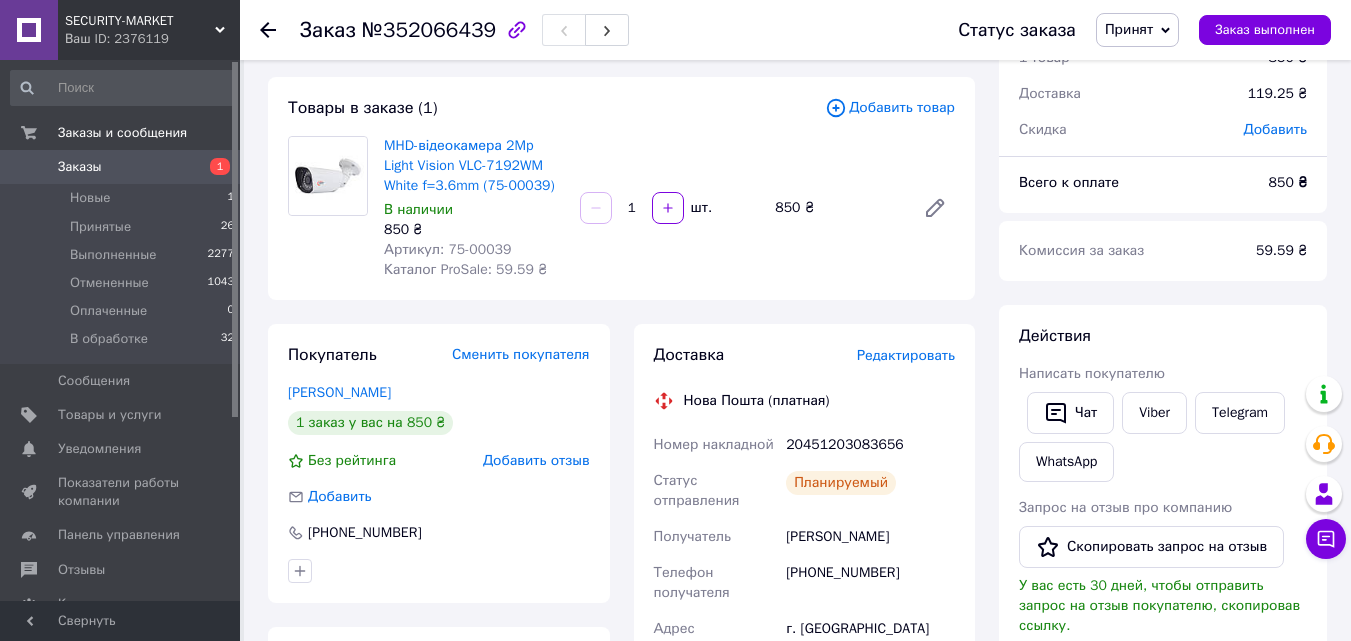 scroll, scrollTop: 200, scrollLeft: 0, axis: vertical 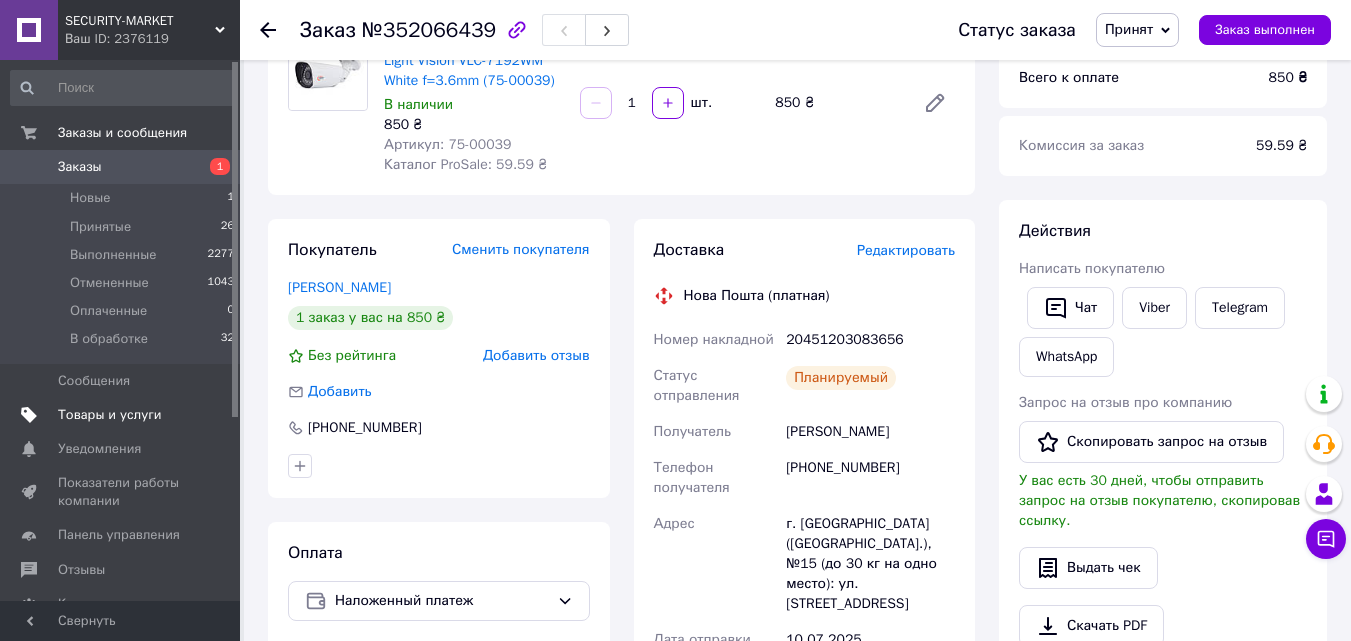 click on "Товары и услуги" at bounding box center (110, 415) 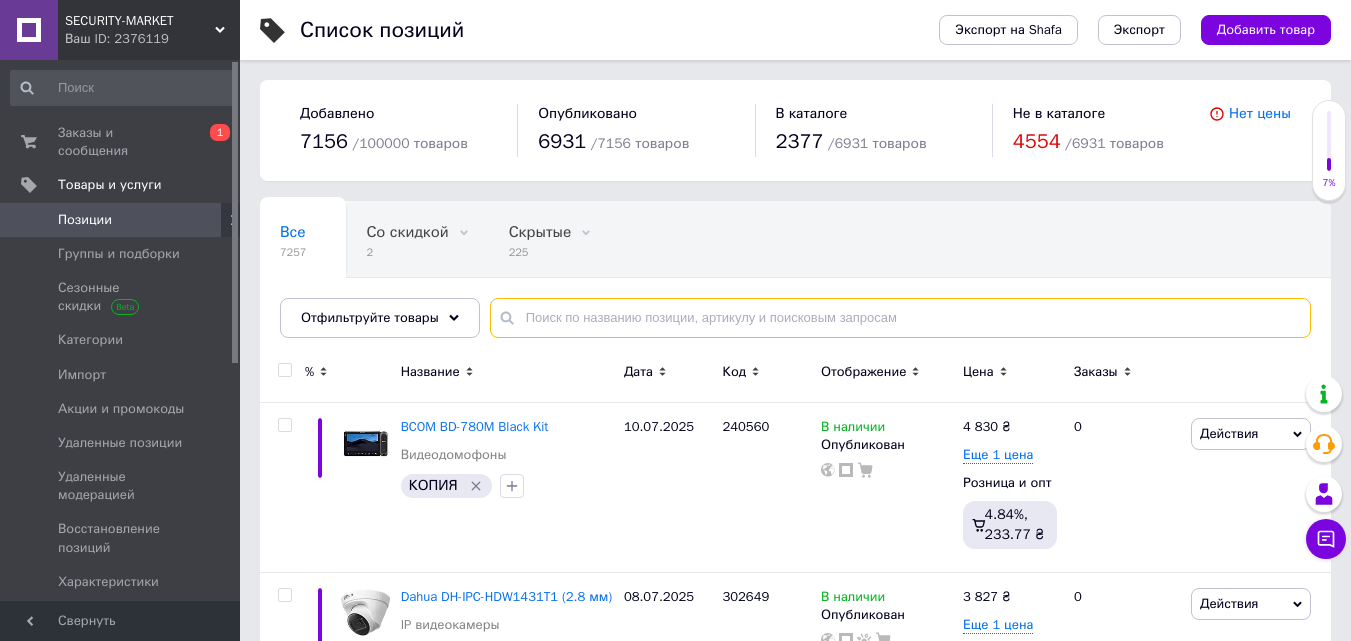 click at bounding box center [900, 318] 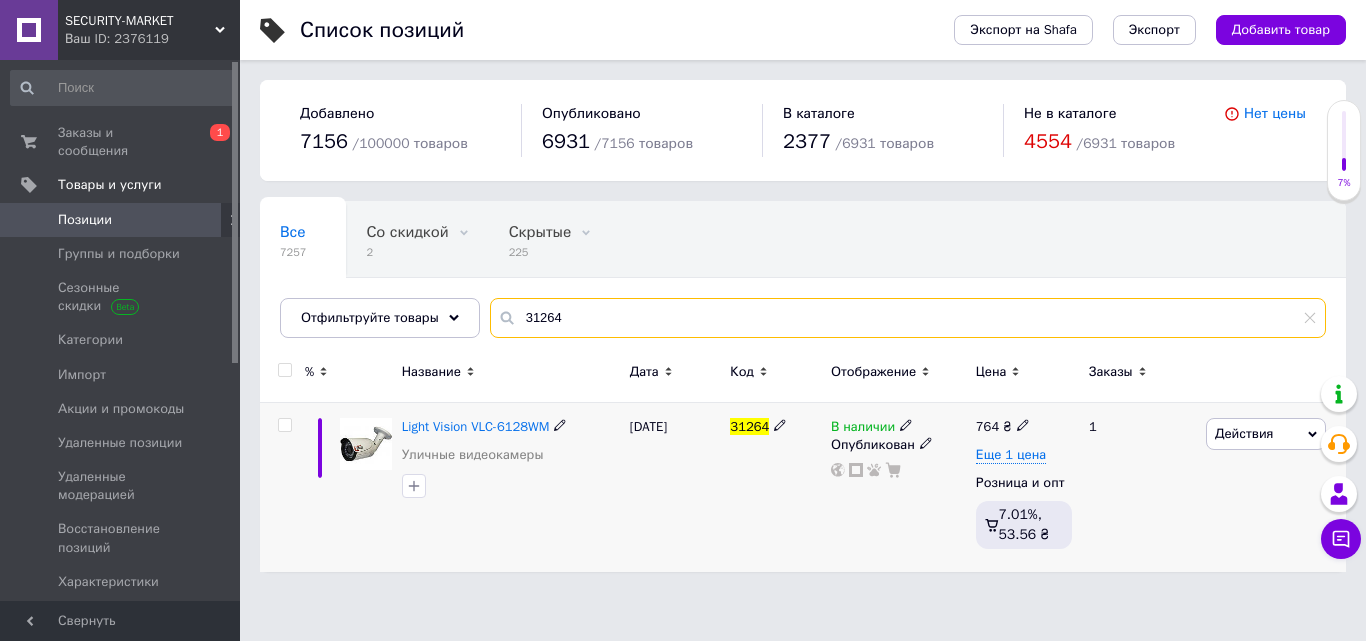 type on "31264" 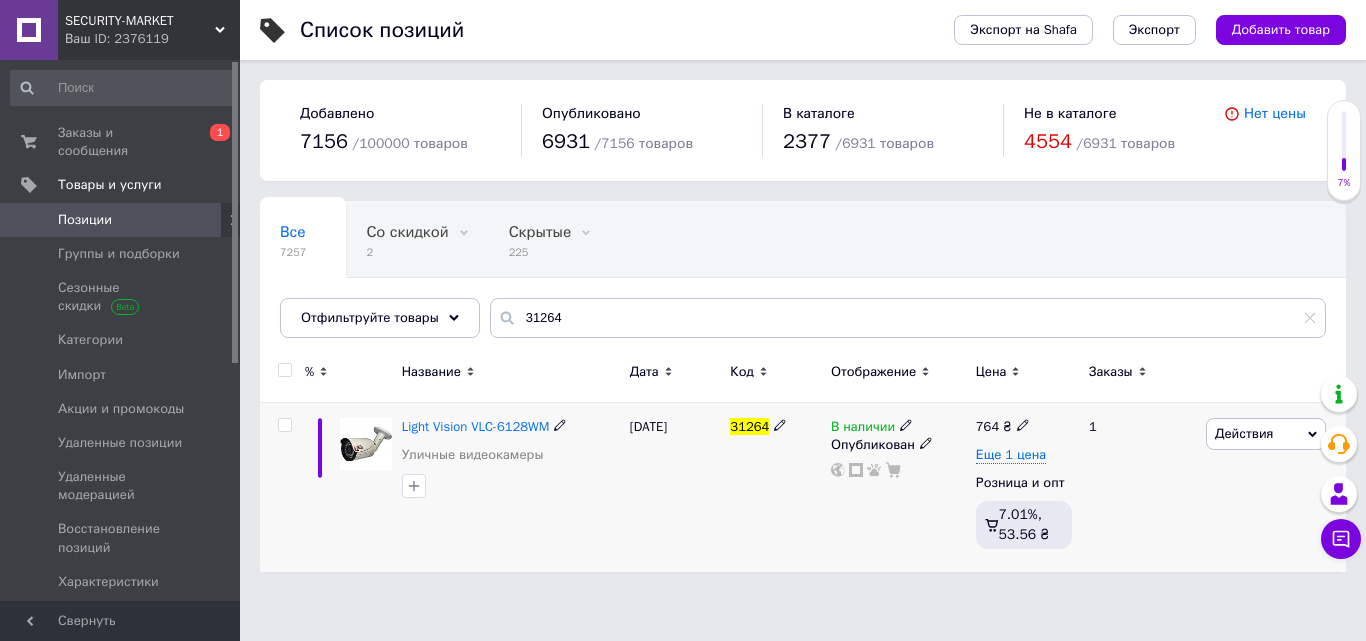 click 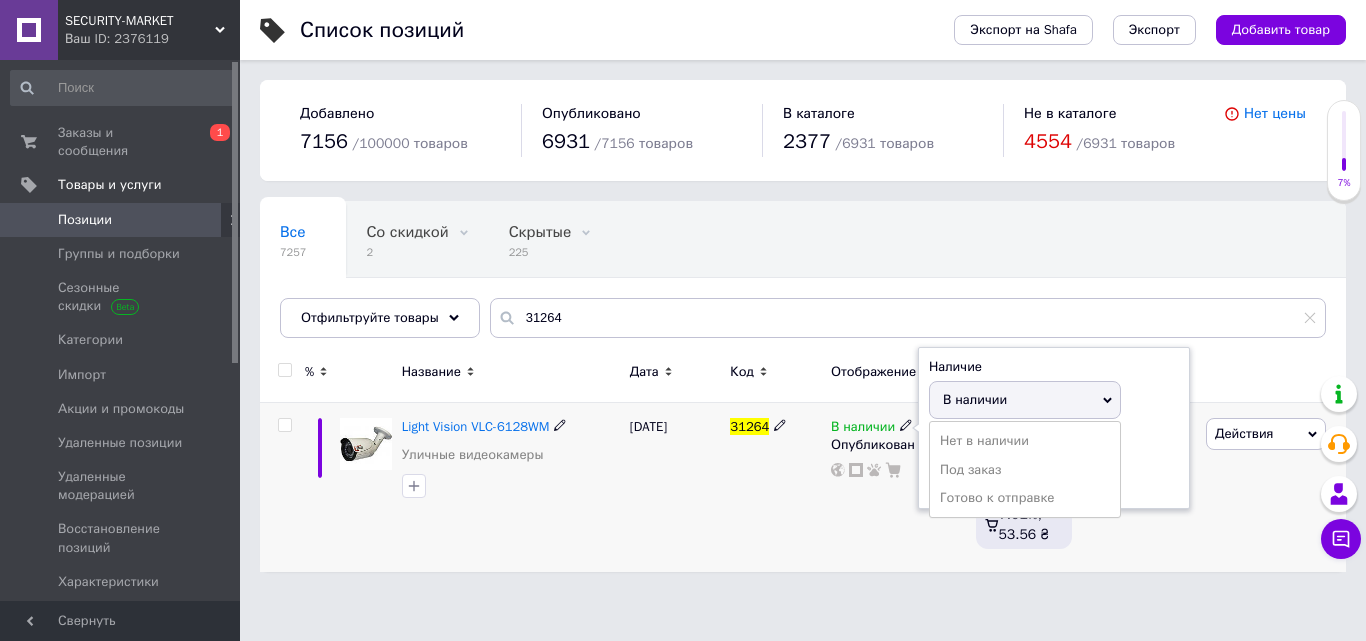 drag, startPoint x: 983, startPoint y: 437, endPoint x: 960, endPoint y: 439, distance: 23.086792 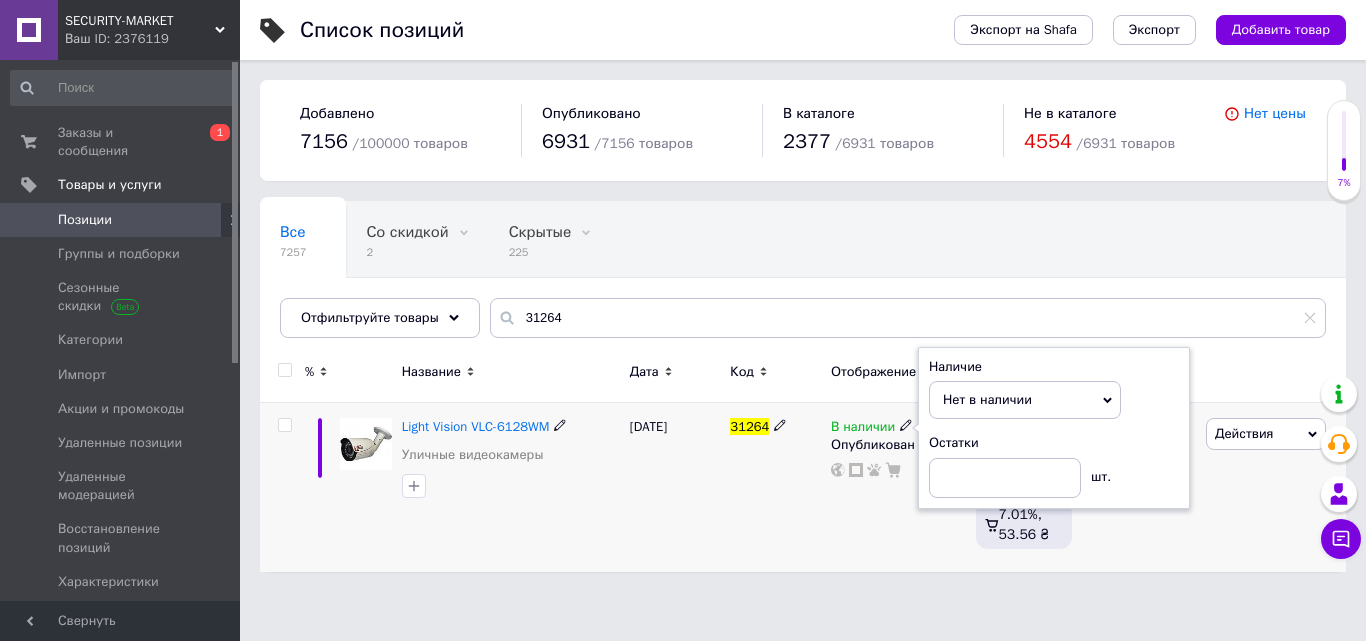 click on "31264" at bounding box center [775, 487] 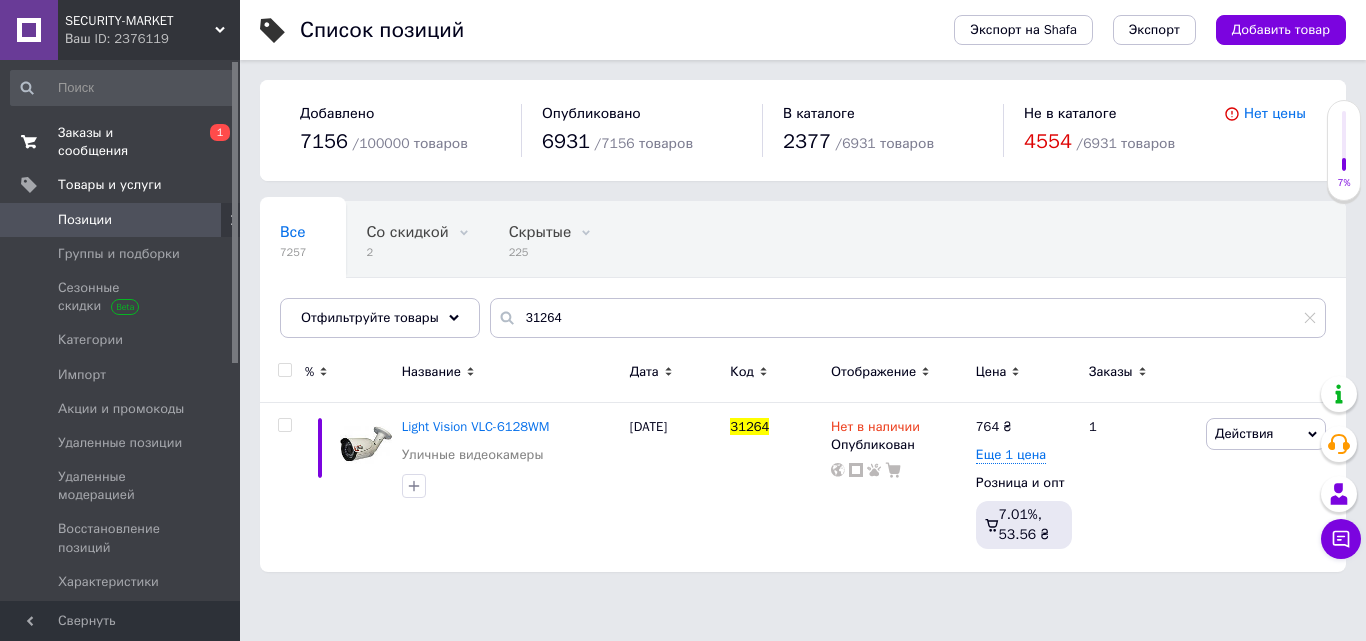 click on "Заказы и сообщения" at bounding box center [121, 142] 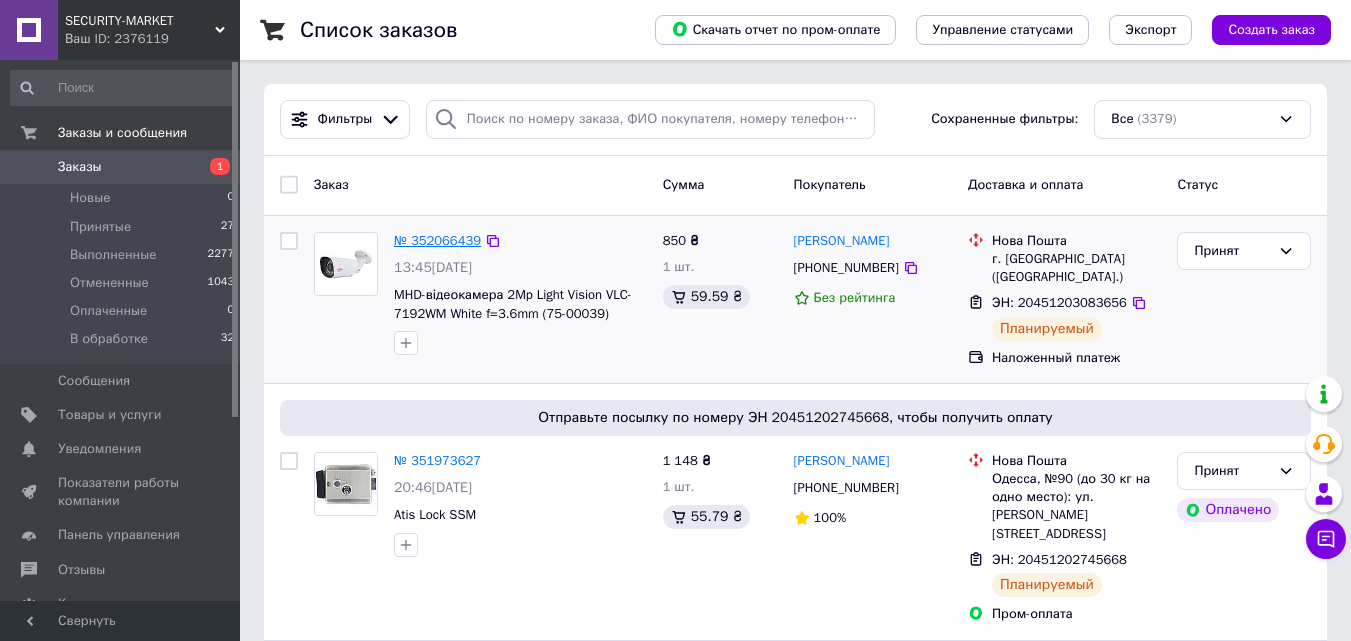 click on "№ 352066439" at bounding box center (437, 240) 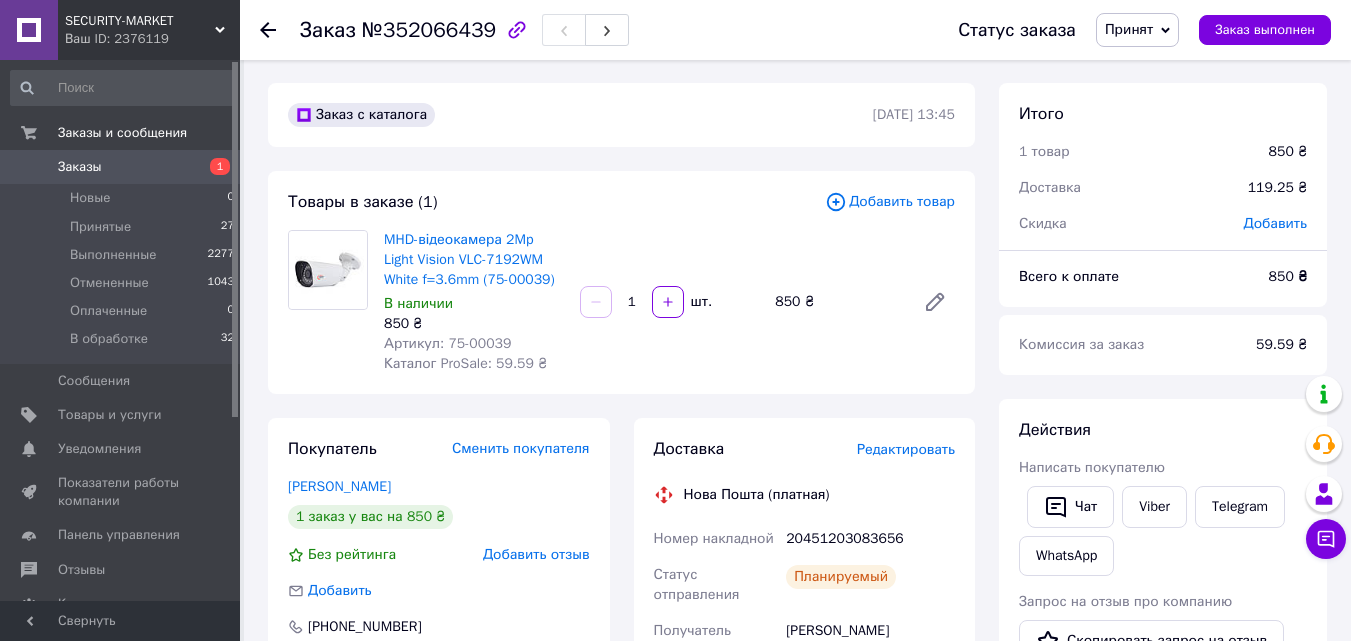 scroll, scrollTop: 0, scrollLeft: 0, axis: both 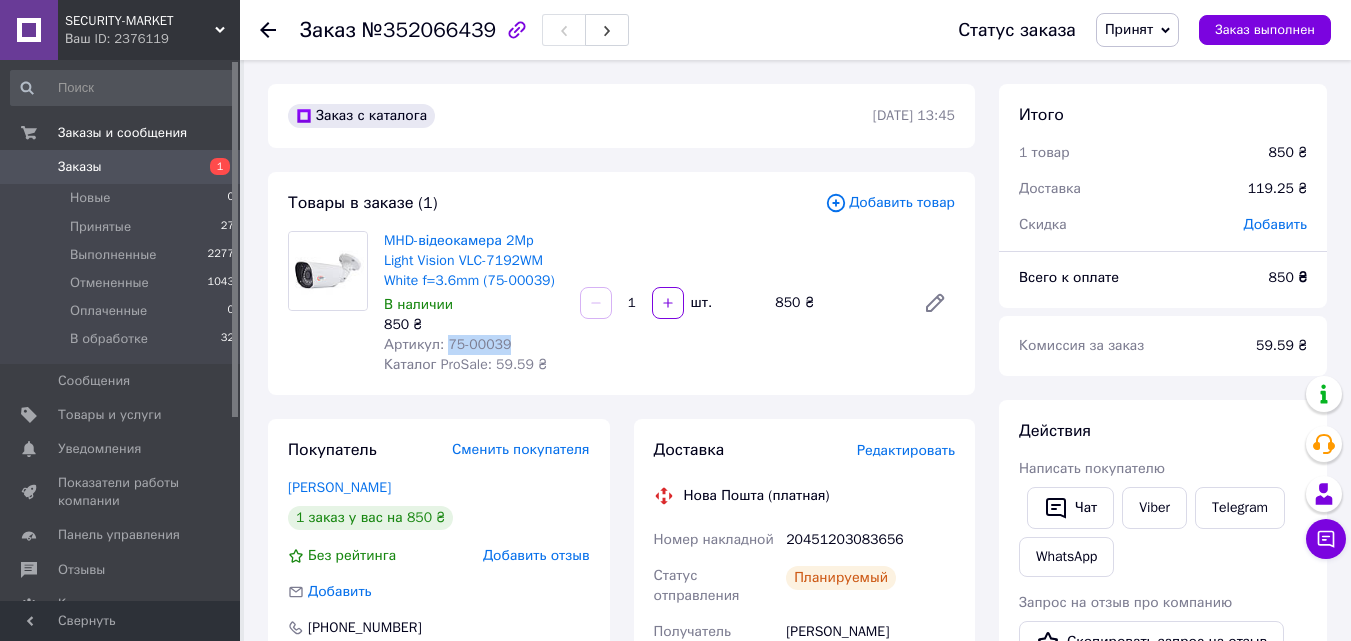 drag, startPoint x: 513, startPoint y: 334, endPoint x: 444, endPoint y: 346, distance: 70.035706 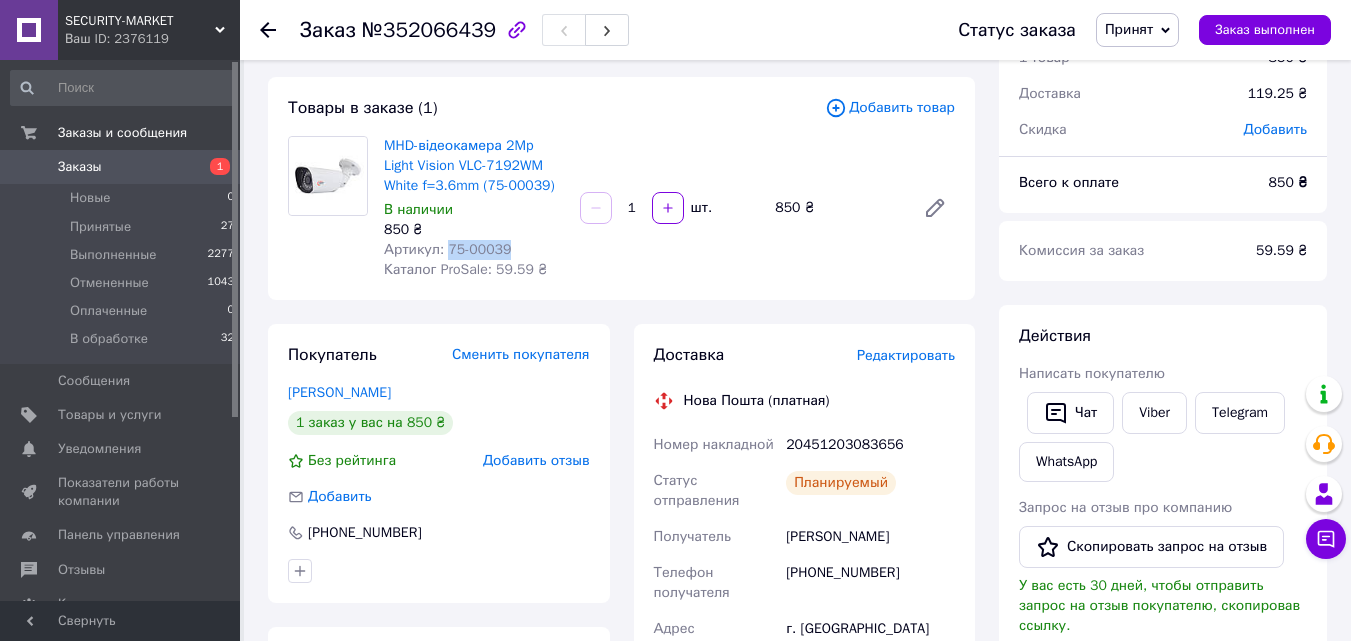 scroll, scrollTop: 0, scrollLeft: 0, axis: both 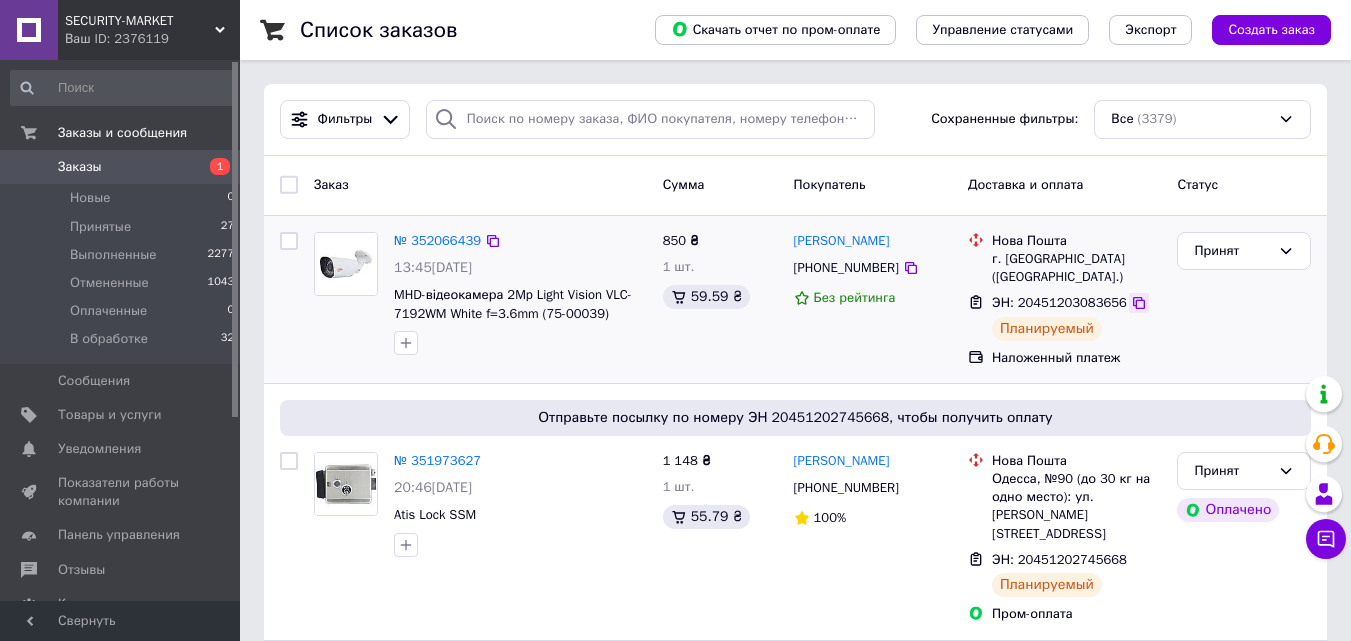click 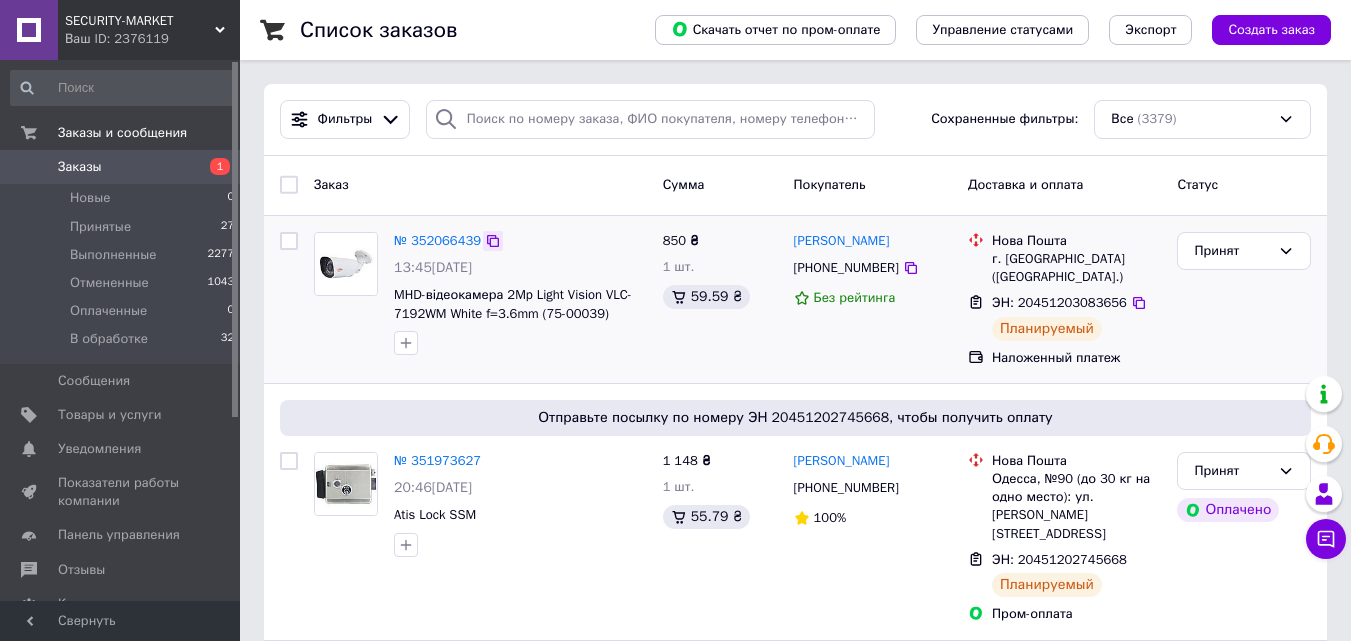 click 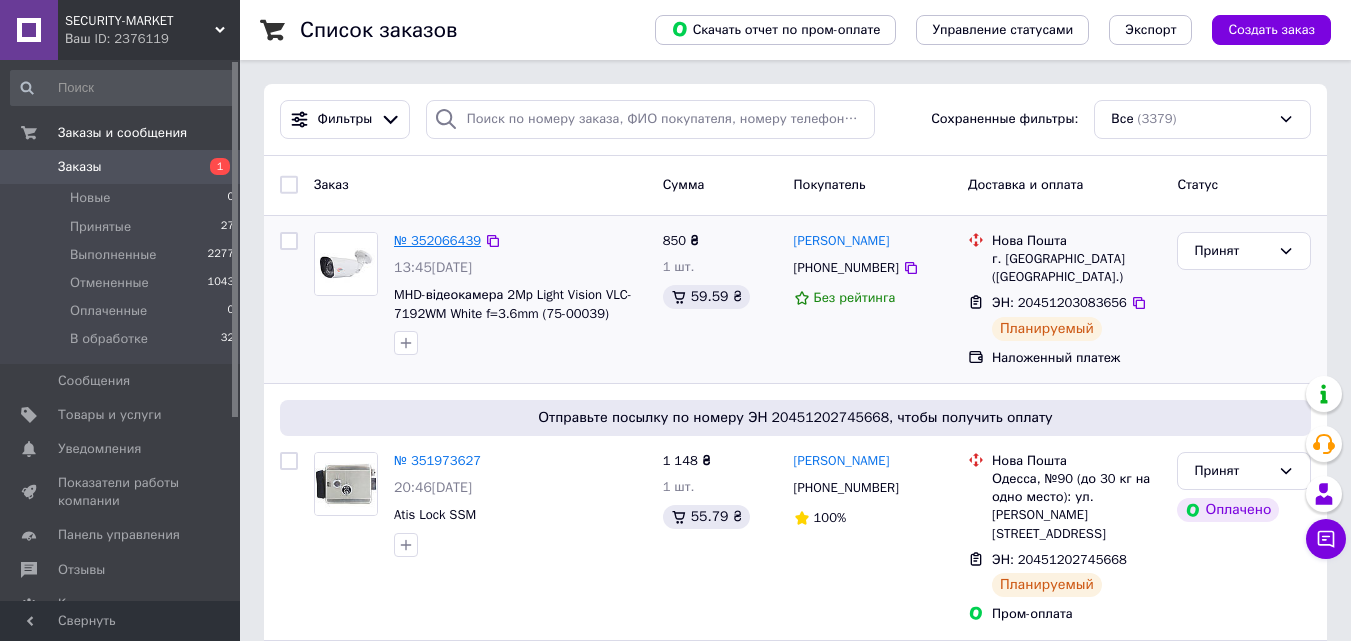 click on "№ 352066439" at bounding box center [437, 240] 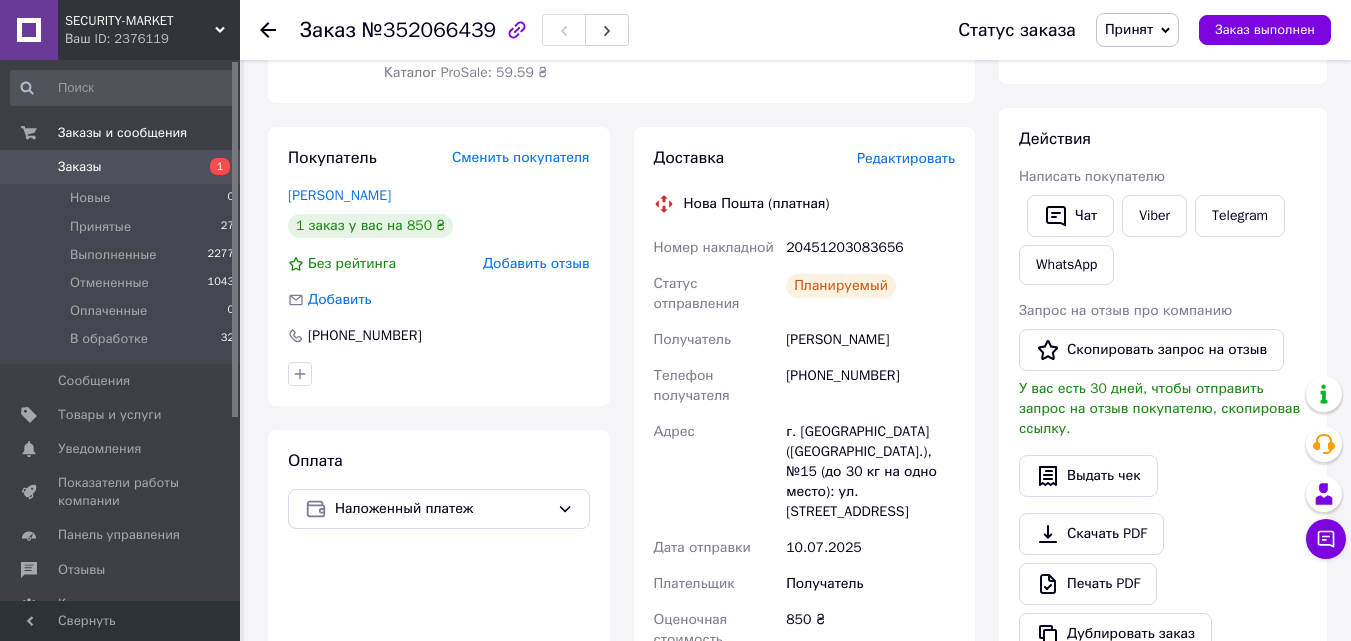 scroll, scrollTop: 300, scrollLeft: 0, axis: vertical 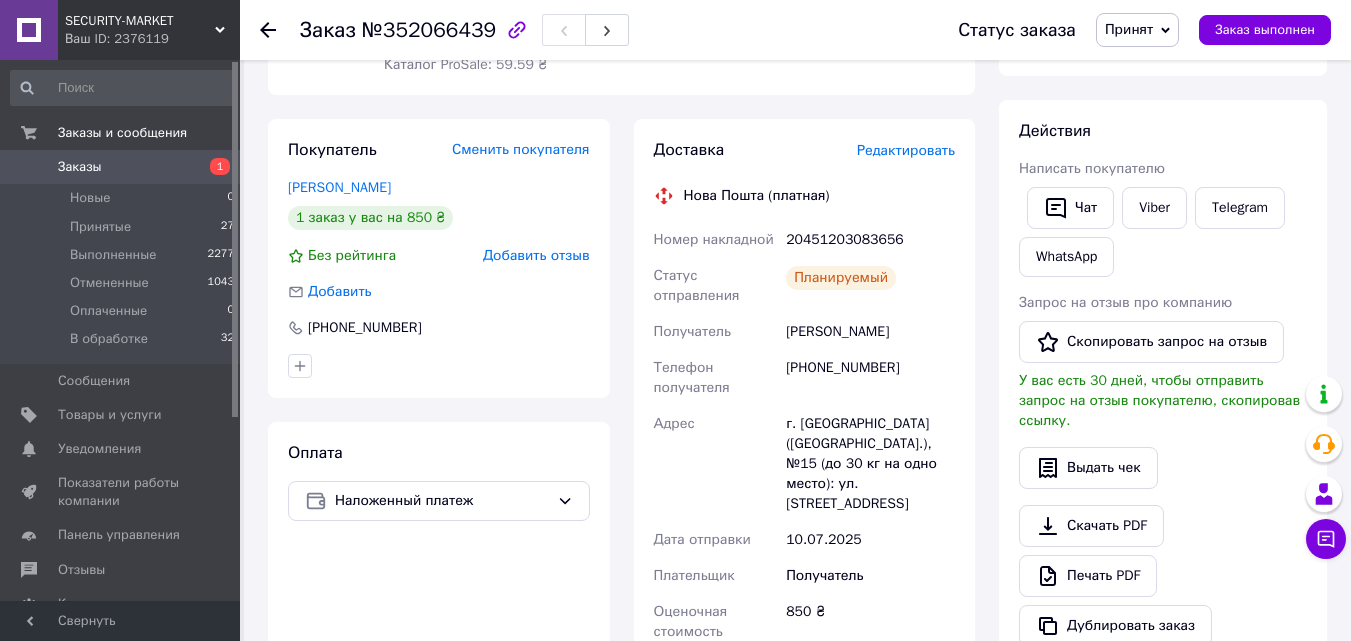 drag, startPoint x: 919, startPoint y: 326, endPoint x: 760, endPoint y: 335, distance: 159.25452 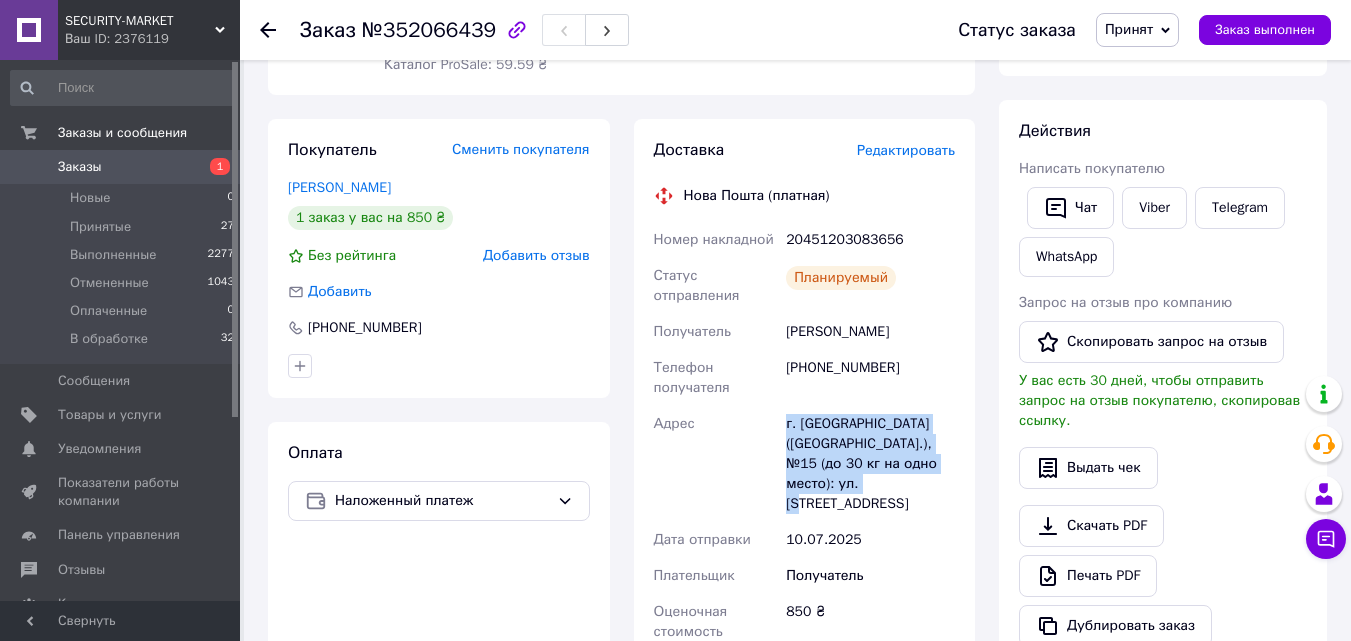 drag, startPoint x: 777, startPoint y: 416, endPoint x: 888, endPoint y: 490, distance: 133.4054 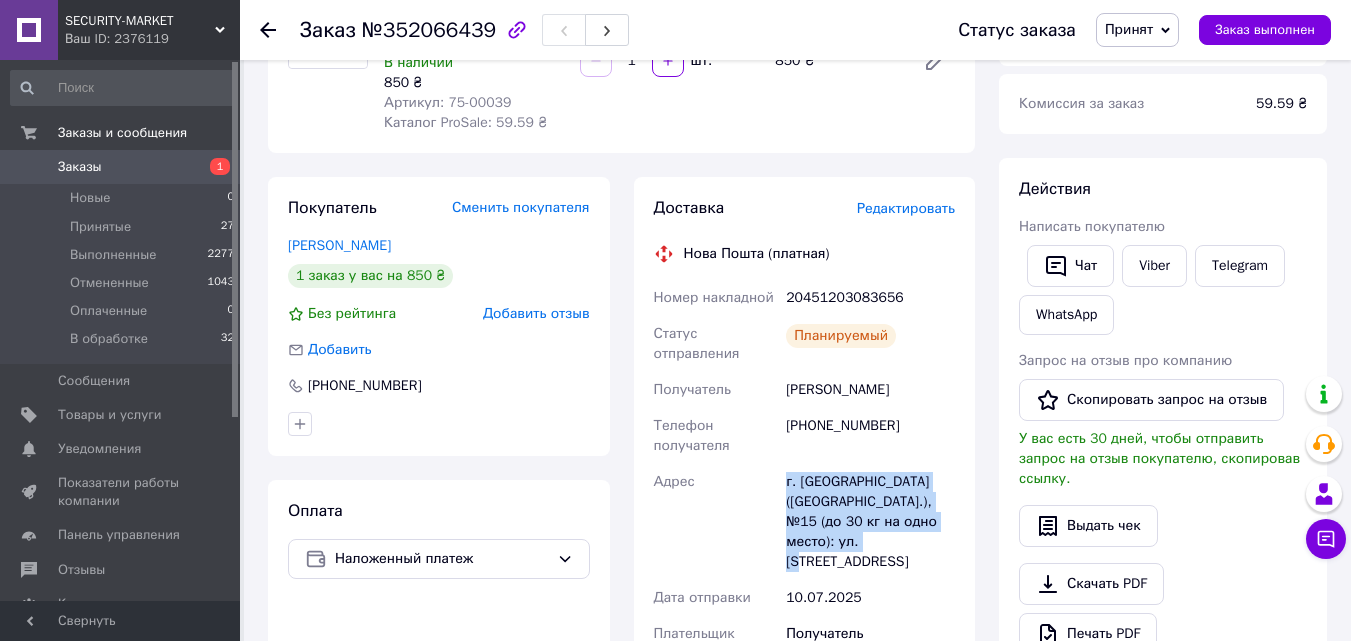 scroll, scrollTop: 0, scrollLeft: 0, axis: both 